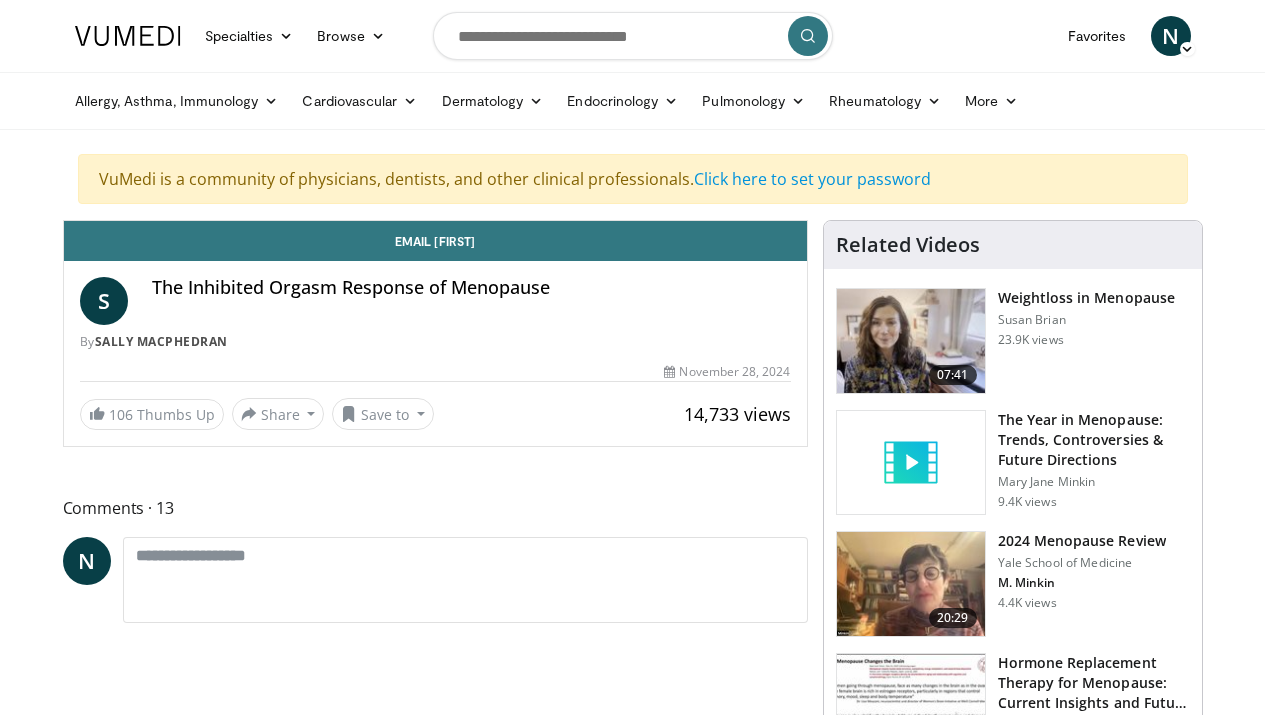 scroll, scrollTop: 0, scrollLeft: 0, axis: both 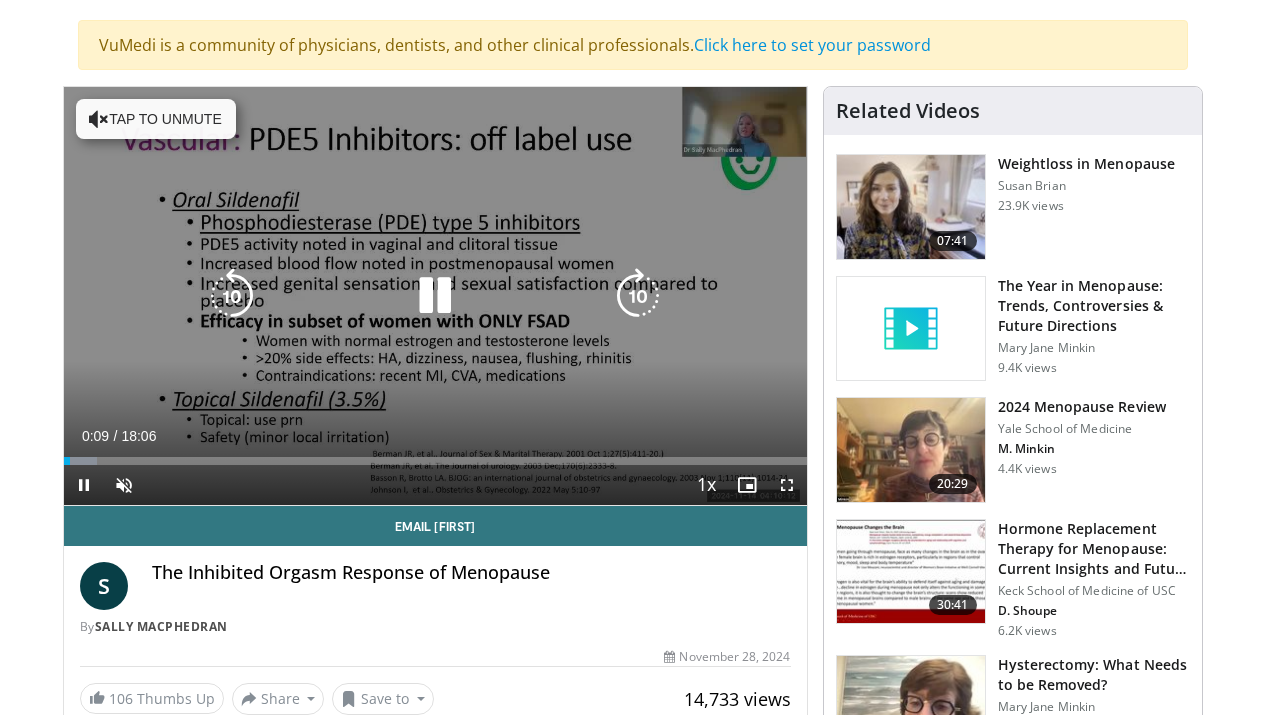click at bounding box center [435, 296] 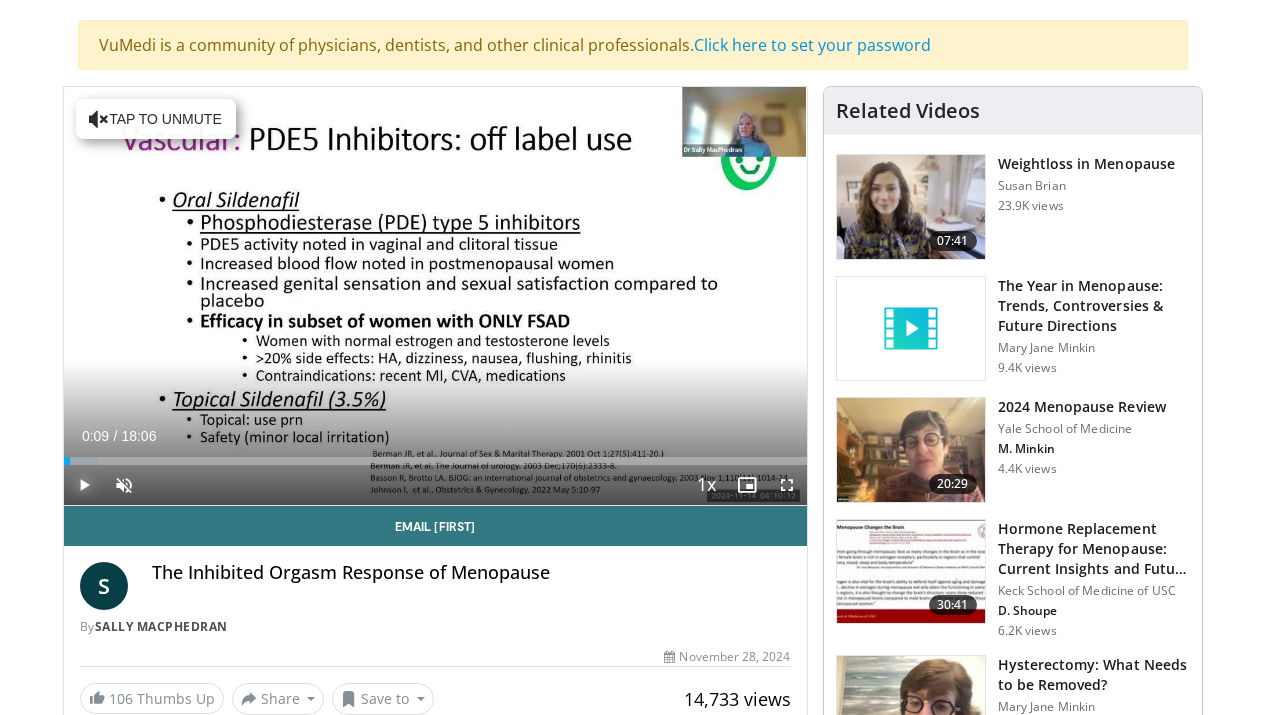 click at bounding box center (84, 485) 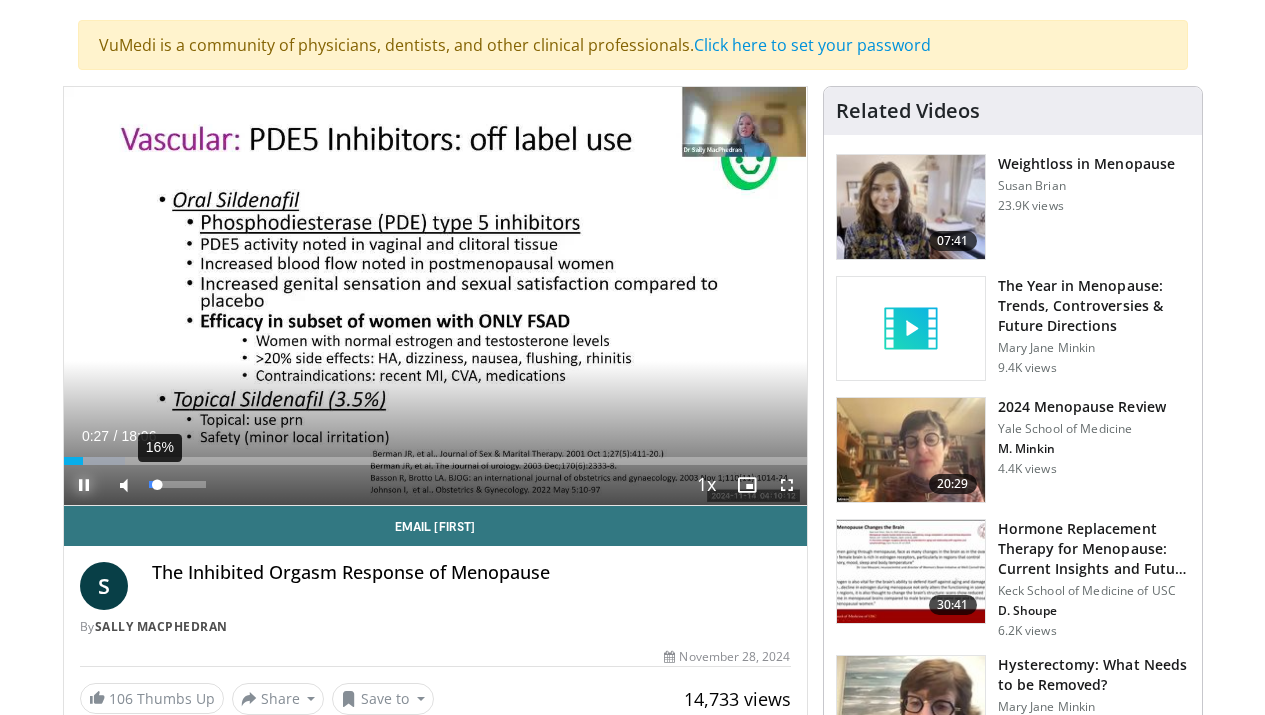 click on "16%" at bounding box center [177, 484] 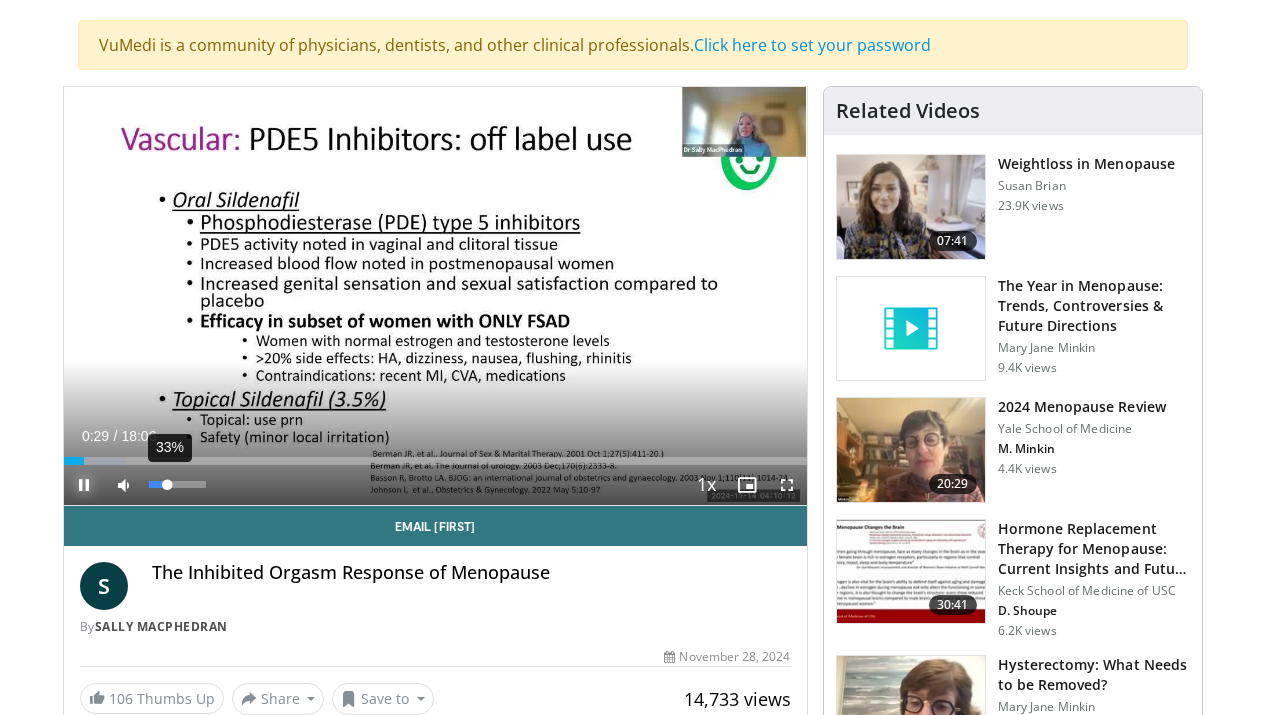 click on "33%" at bounding box center (177, 484) 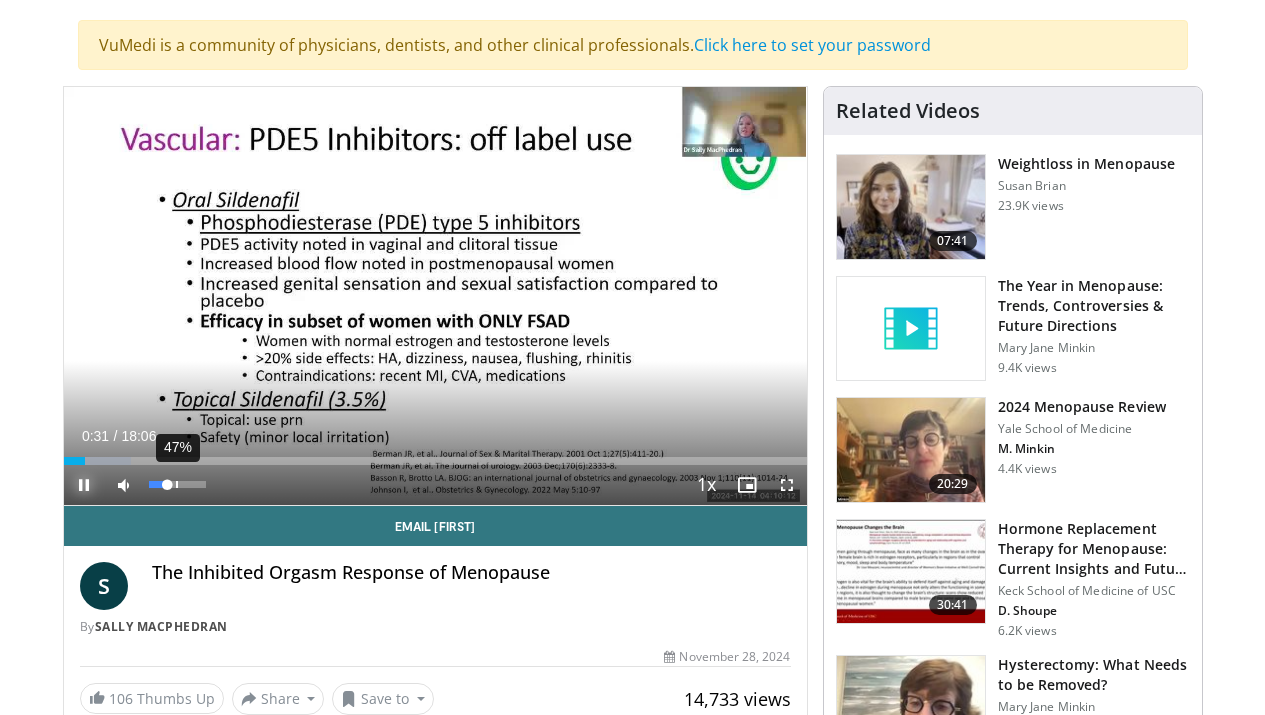 click on "47%" at bounding box center [177, 484] 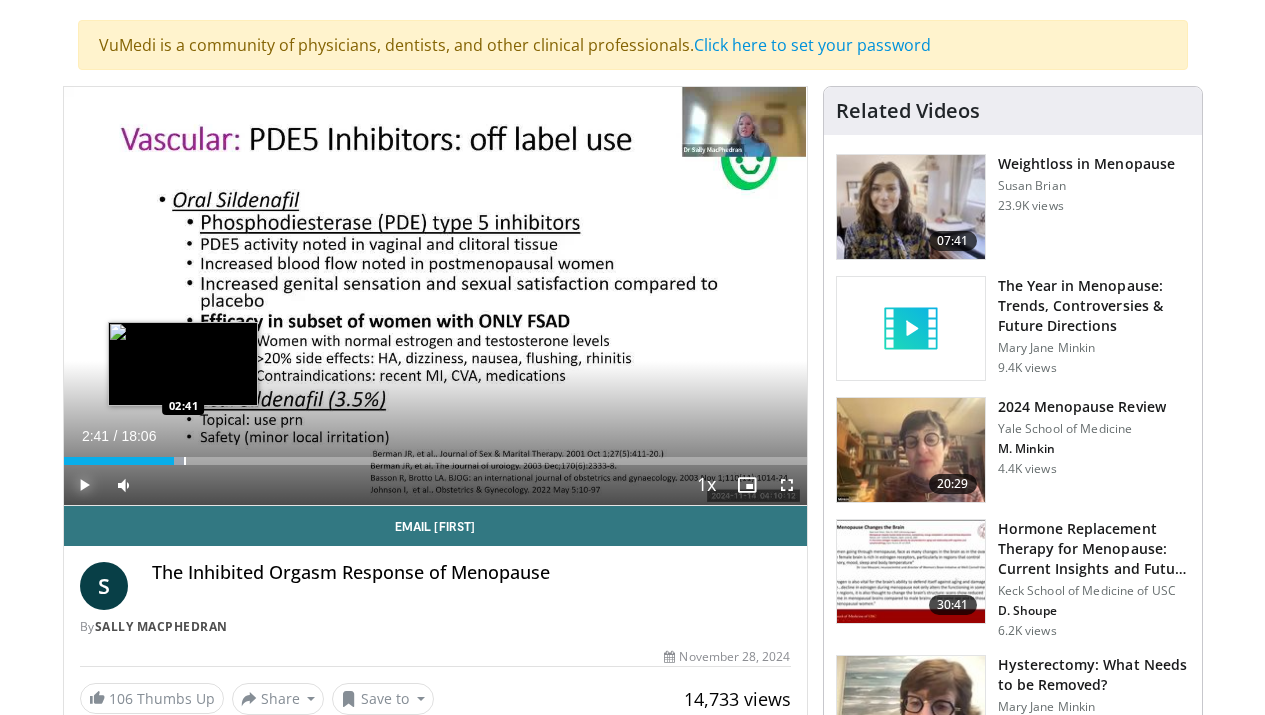 click at bounding box center (185, 461) 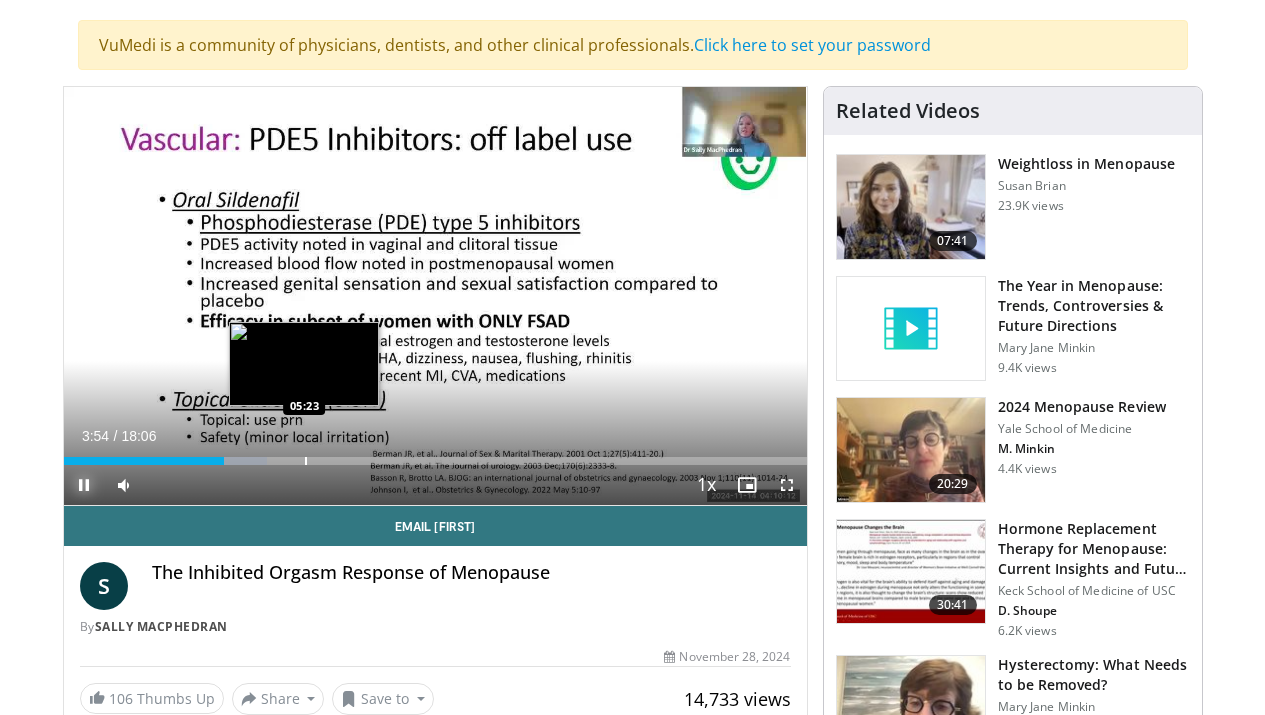click at bounding box center [306, 461] 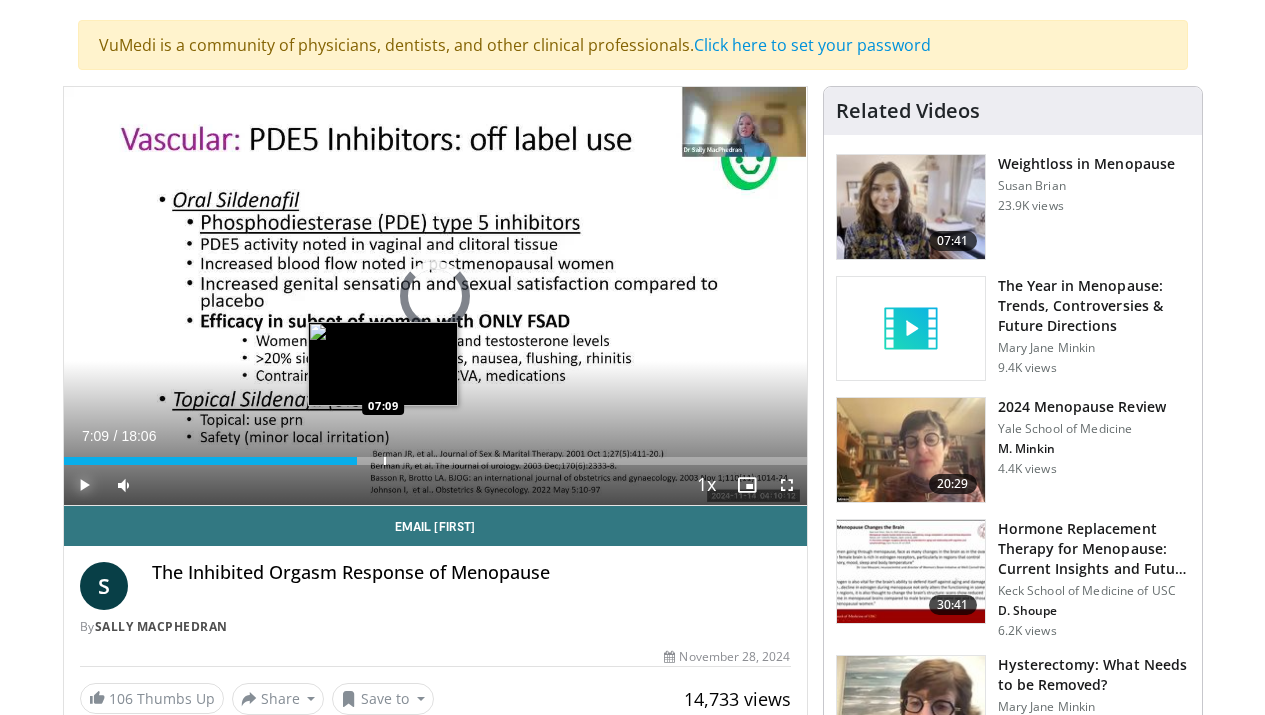 click on "Loaded :  36.50% 07:09 07:09" at bounding box center [435, 455] 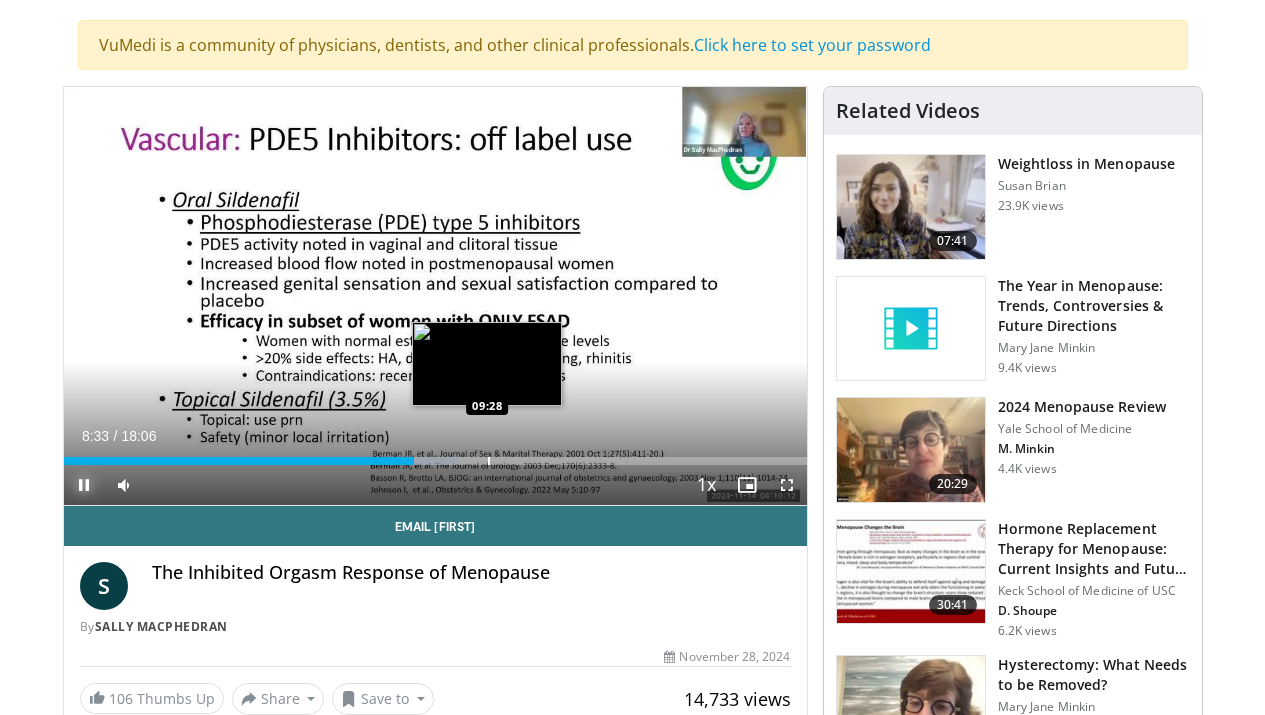 click at bounding box center (489, 461) 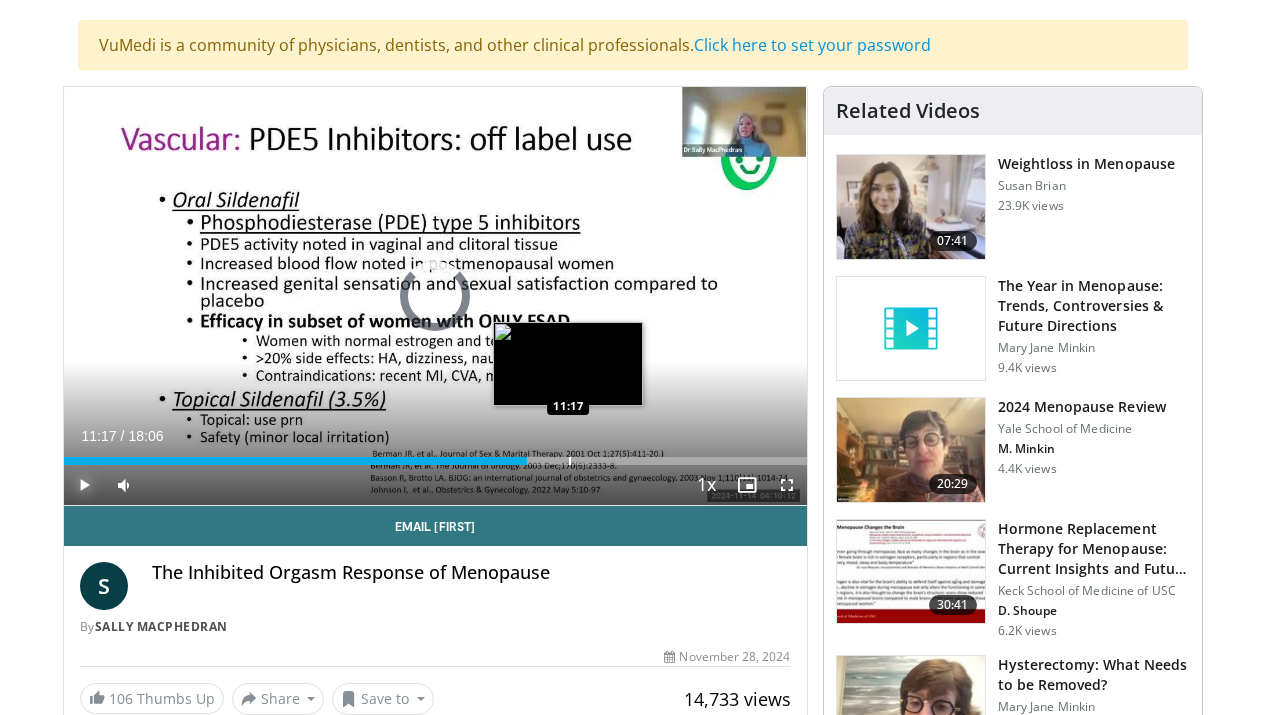 click at bounding box center (570, 461) 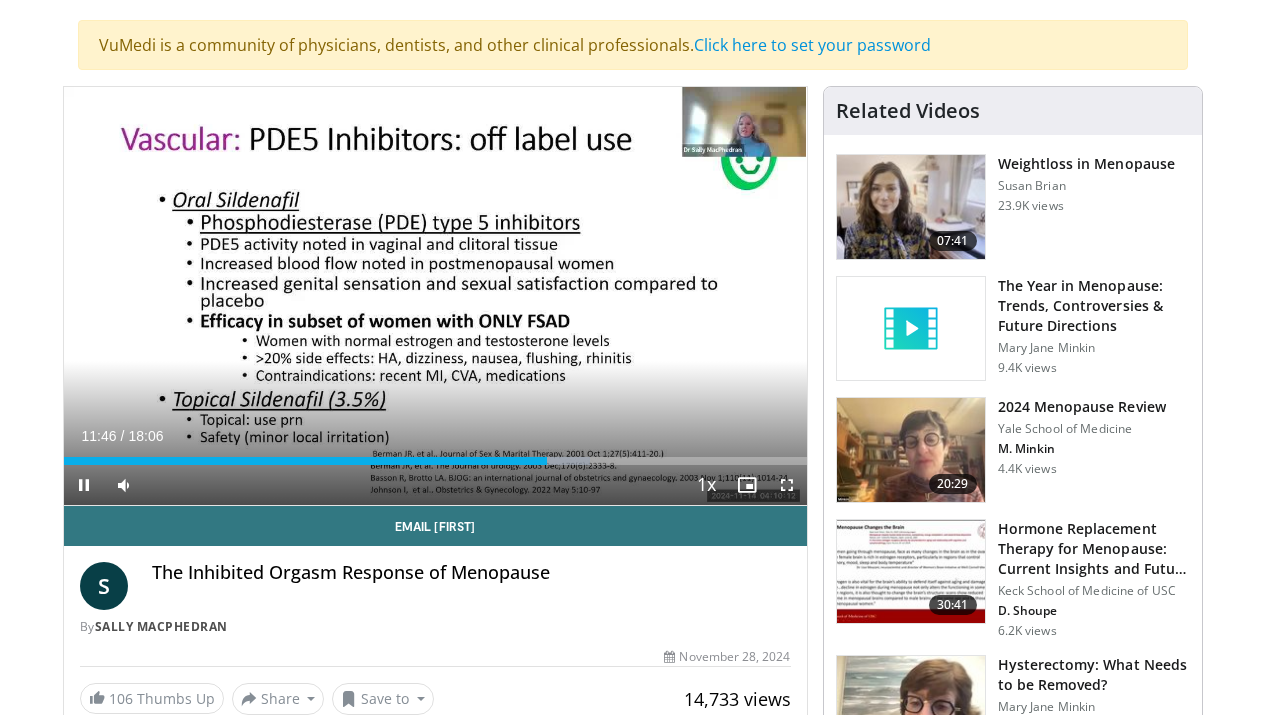 click on "Current Time  11:46 / Duration  18:06 Pause Skip Backward Skip Forward Mute 47% Loaded :  70.84% 11:46 12:27 Stream Type  LIVE Seek to live, currently behind live LIVE   1x Playback Rate 0.5x 0.75x 1x , selected 1.25x 1.5x 1.75x 2x Chapters Chapters Descriptions descriptions off , selected Captions captions settings , opens captions settings dialog captions off , selected Audio Track en (Main) , selected Fullscreen Enable picture-in-picture mode" at bounding box center [435, 485] 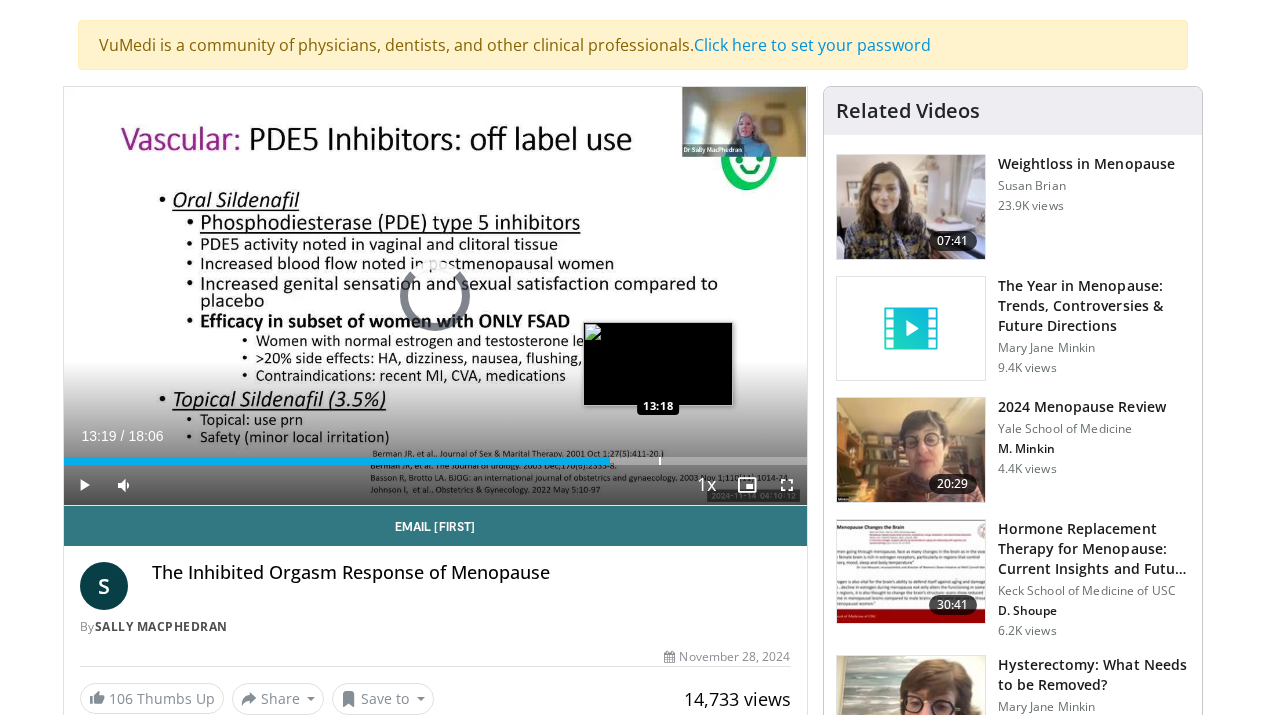 click at bounding box center [660, 461] 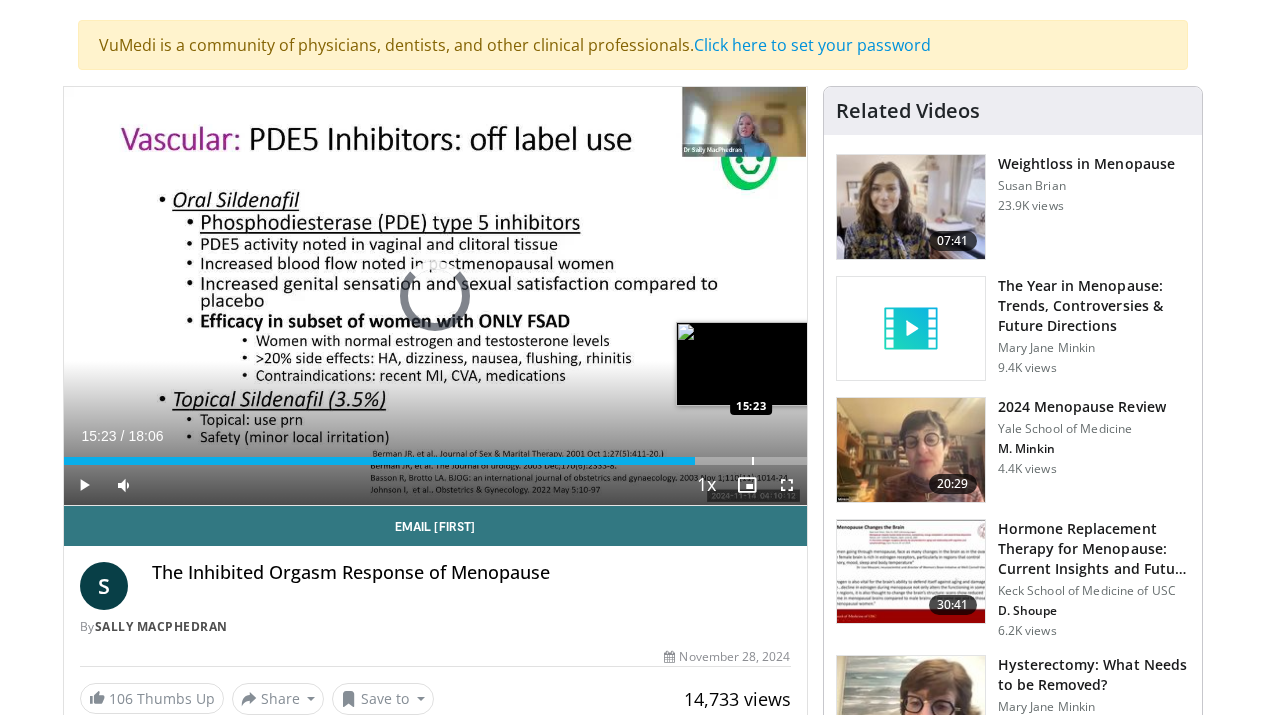 click at bounding box center (753, 461) 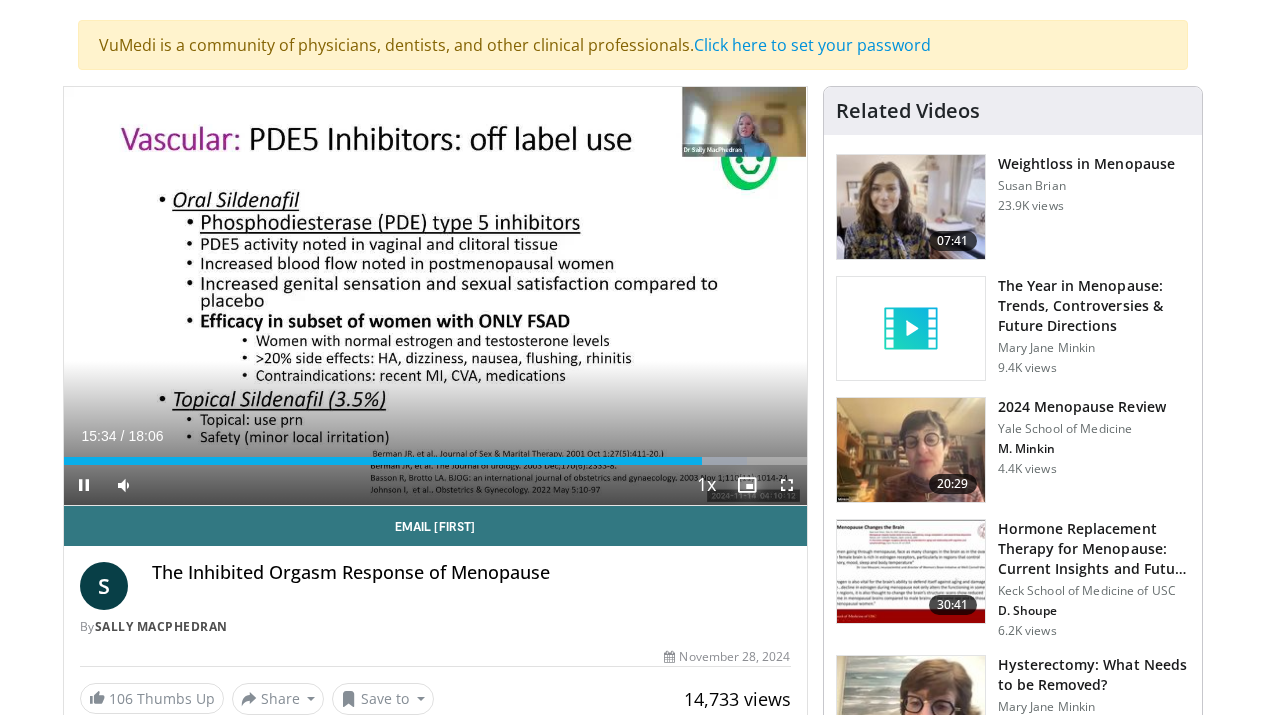 click at bounding box center [747, 485] 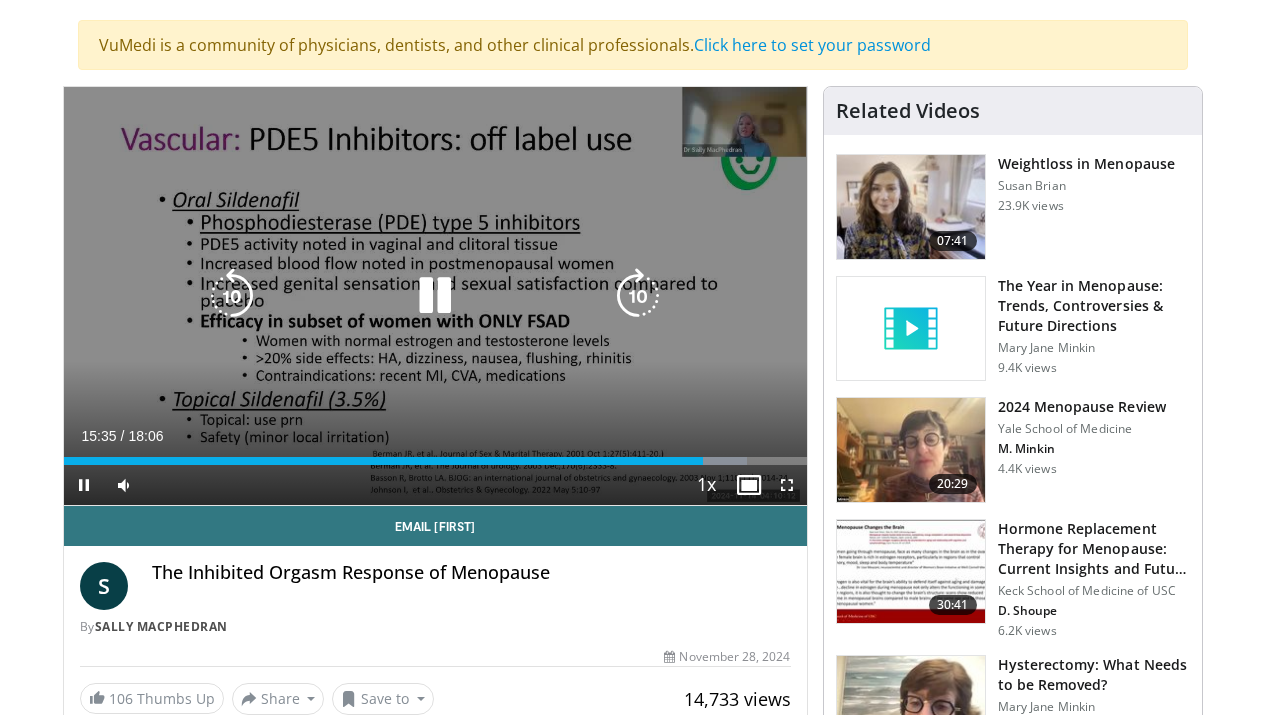 click on "**********" at bounding box center (435, 296) 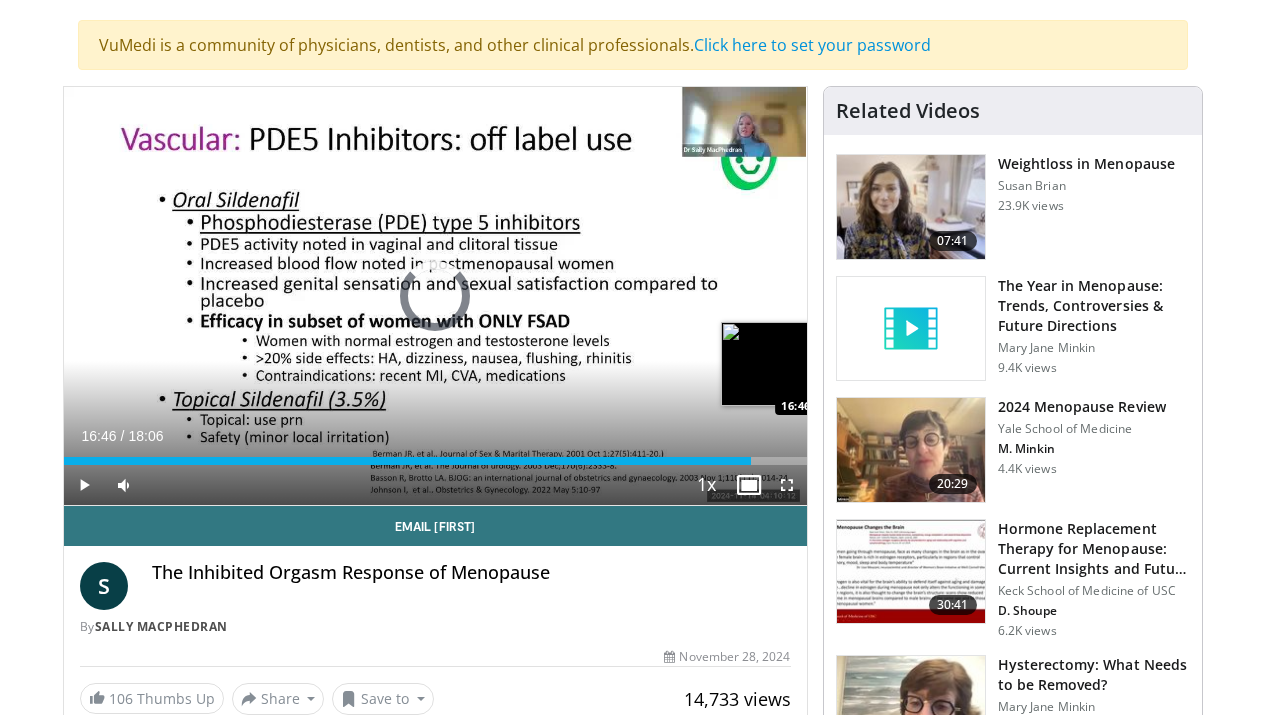 click at bounding box center (815, 461) 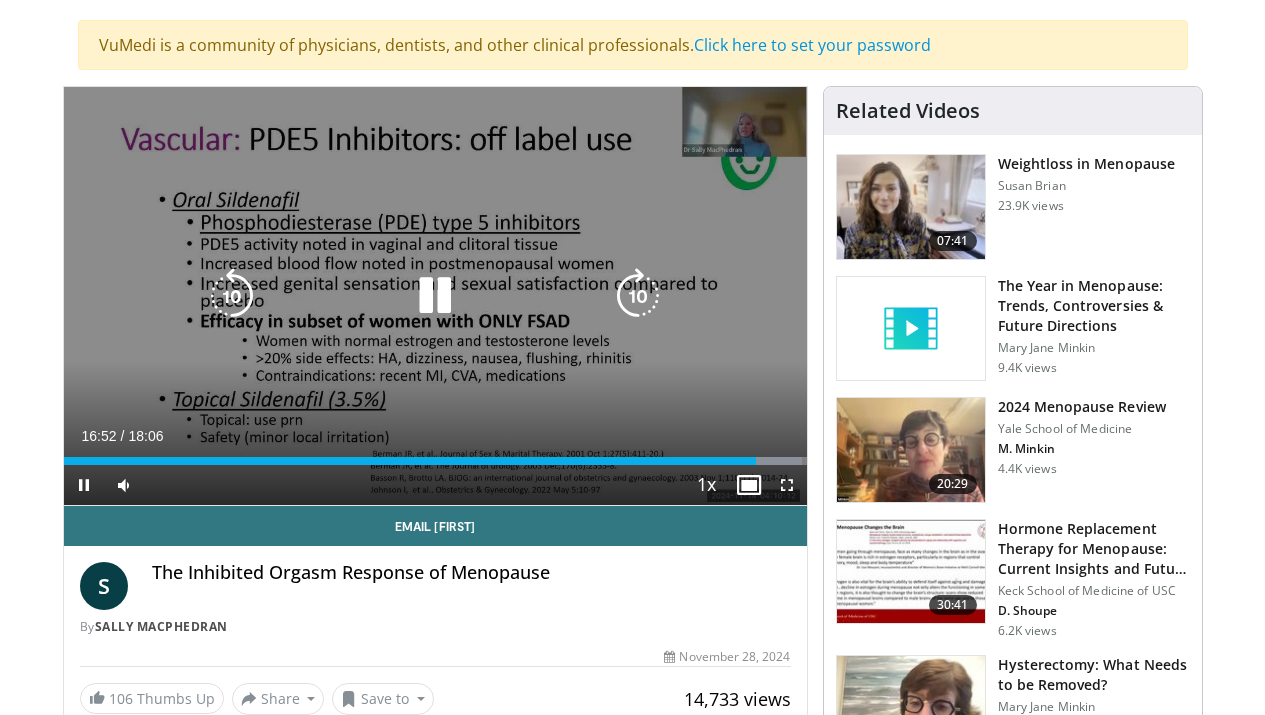 click at bounding box center [435, 296] 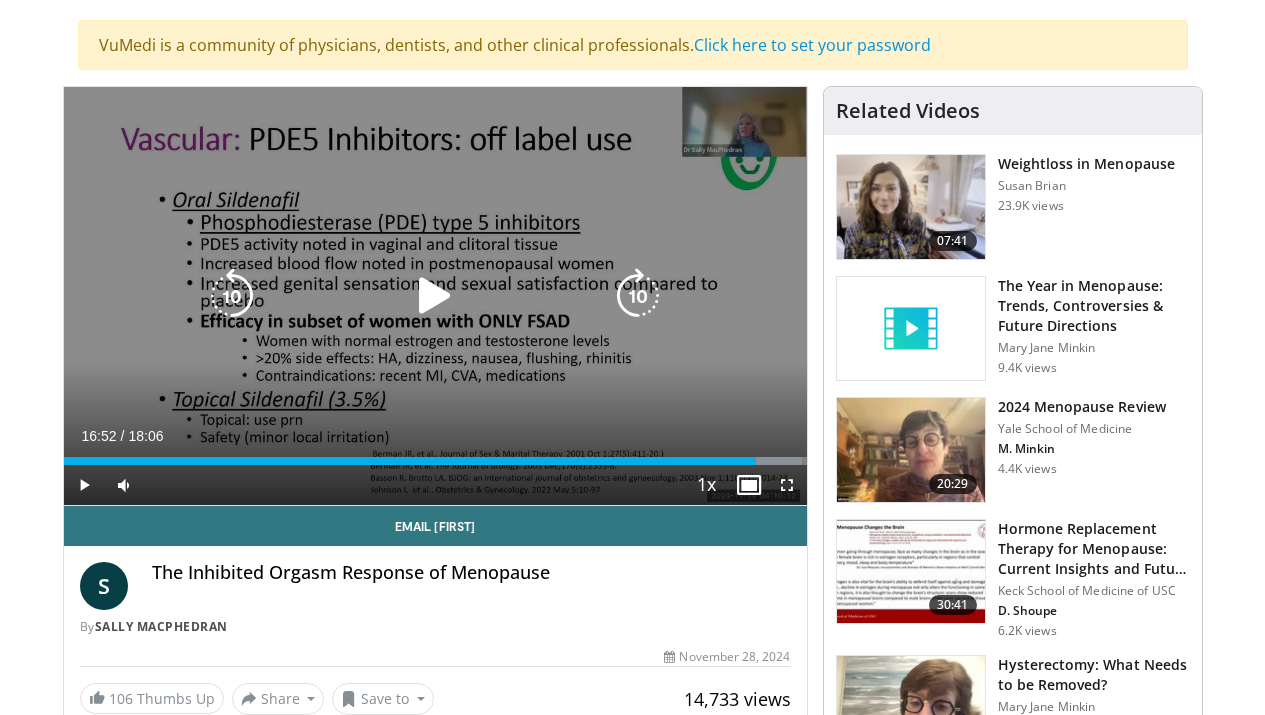 click at bounding box center (435, 296) 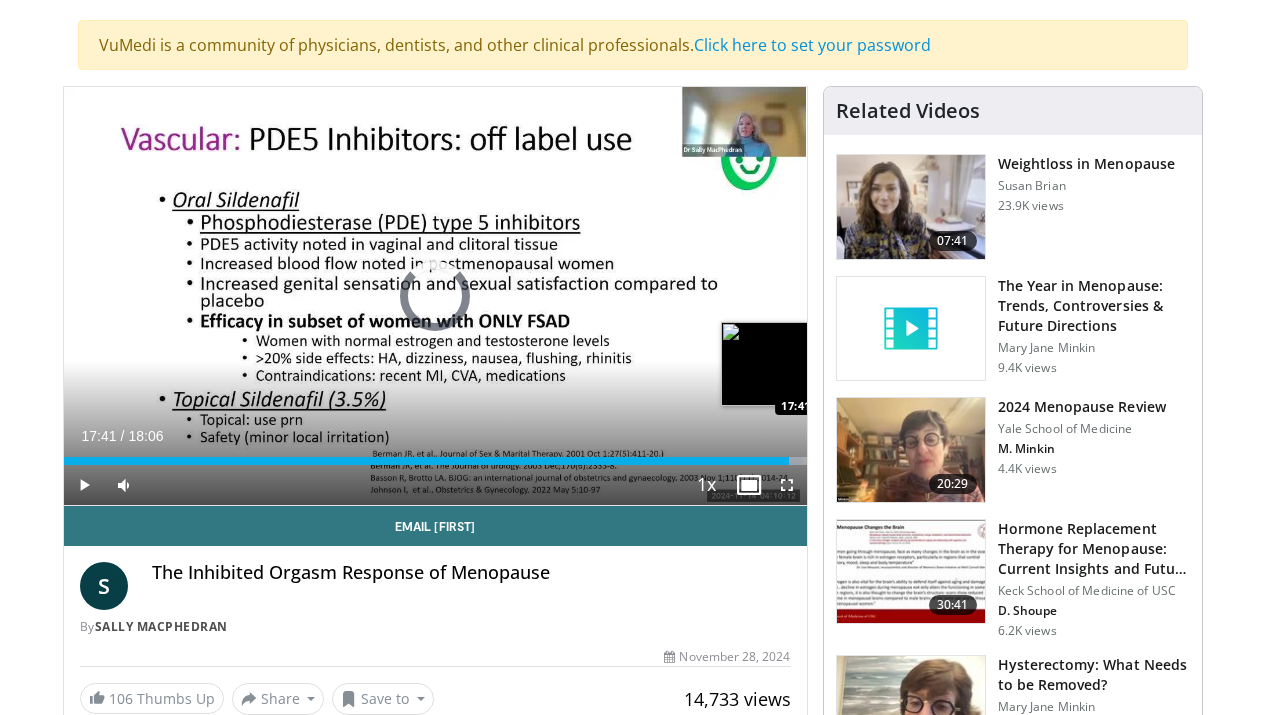 click at bounding box center [856, 461] 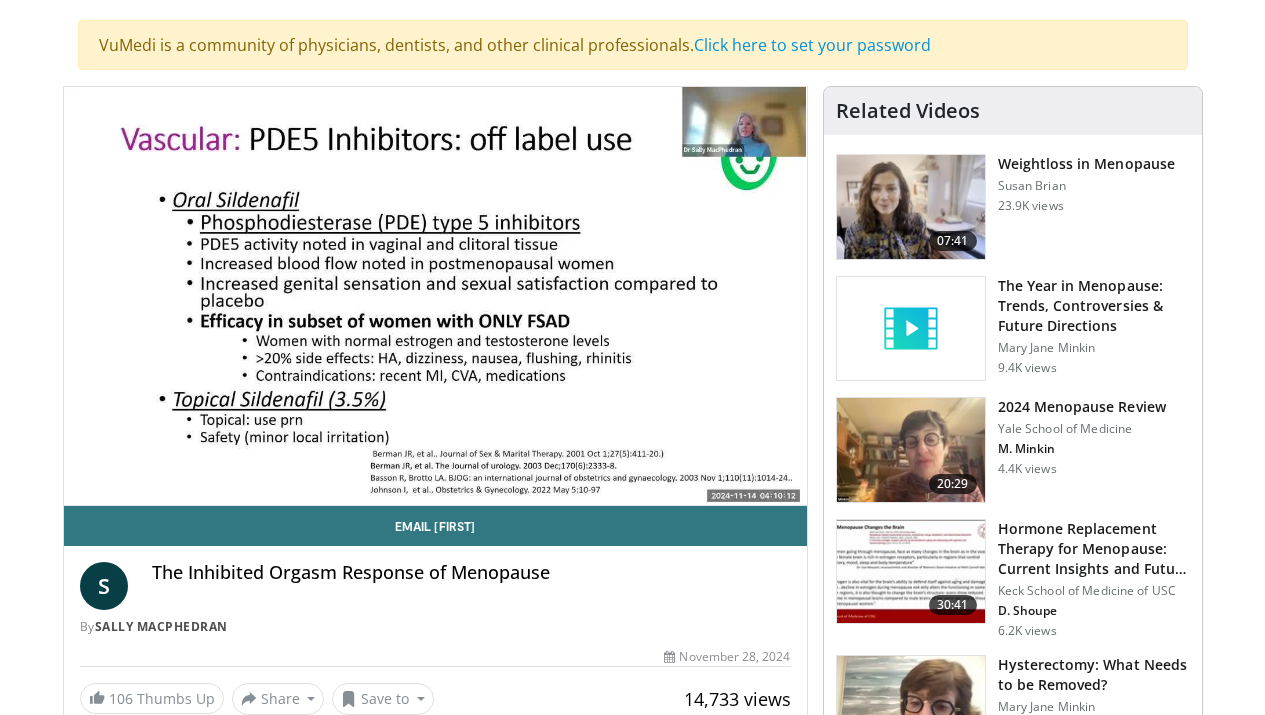 click on "S
The Inhibited Orgasm Response of Menopause
By
[FIRST] [LAST]" at bounding box center (435, 593) 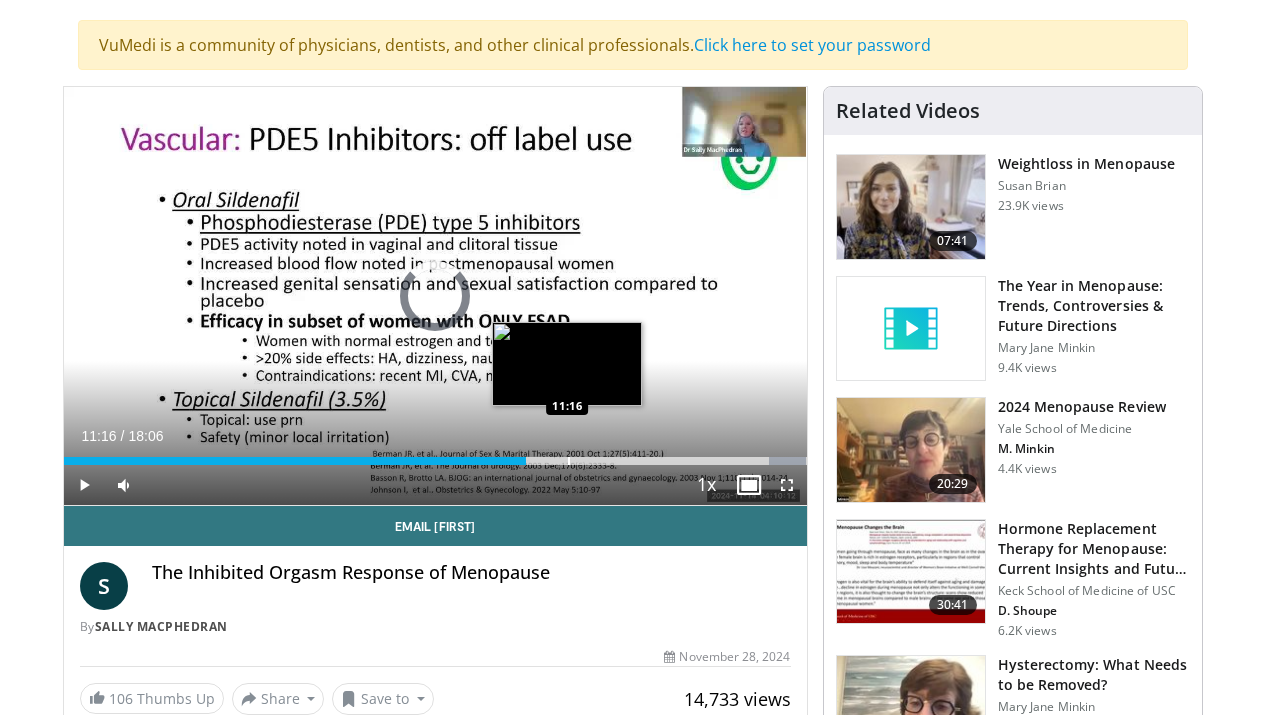 click on "Loaded :  100.00% 11:16 11:16" at bounding box center [435, 455] 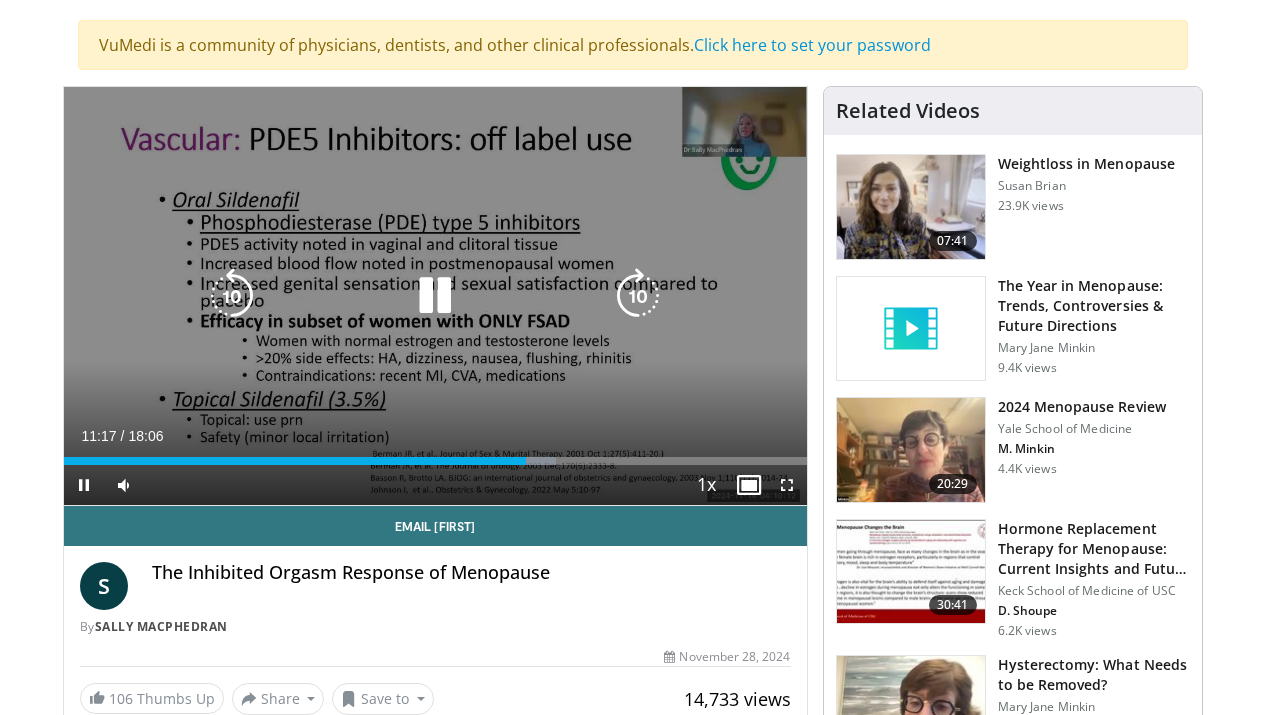 click on "**********" at bounding box center [435, 296] 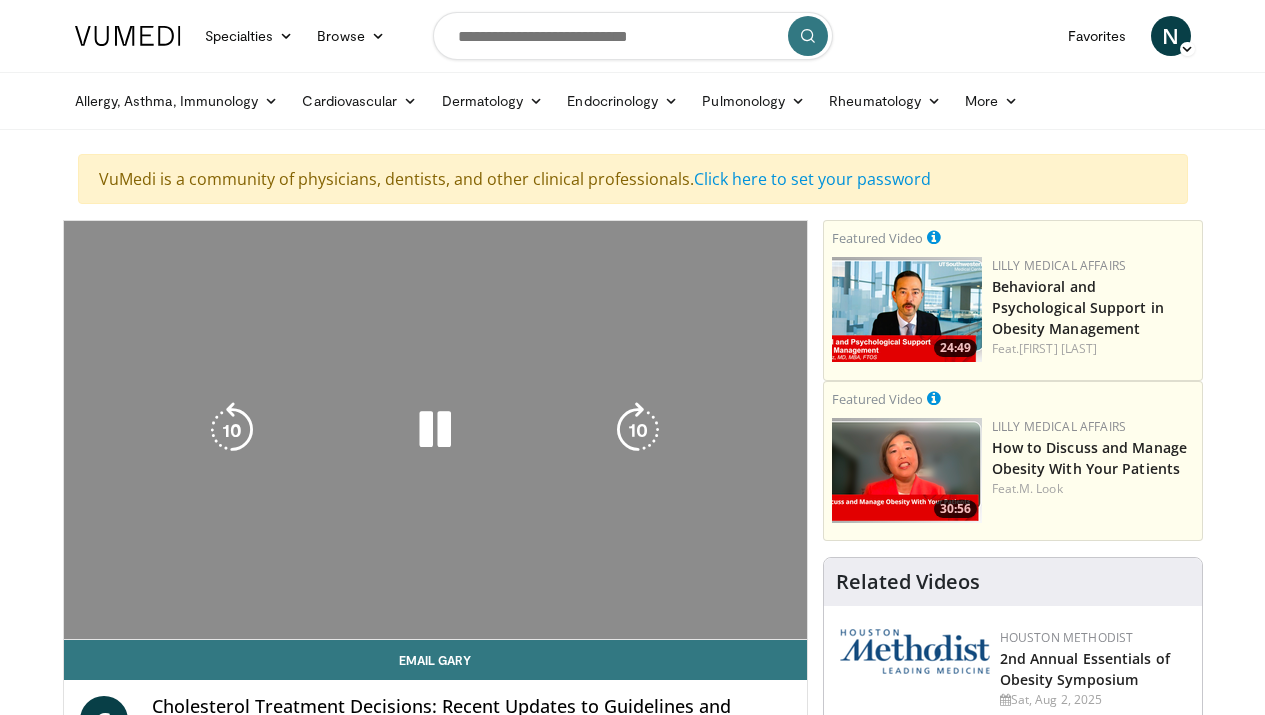 scroll, scrollTop: 0, scrollLeft: 0, axis: both 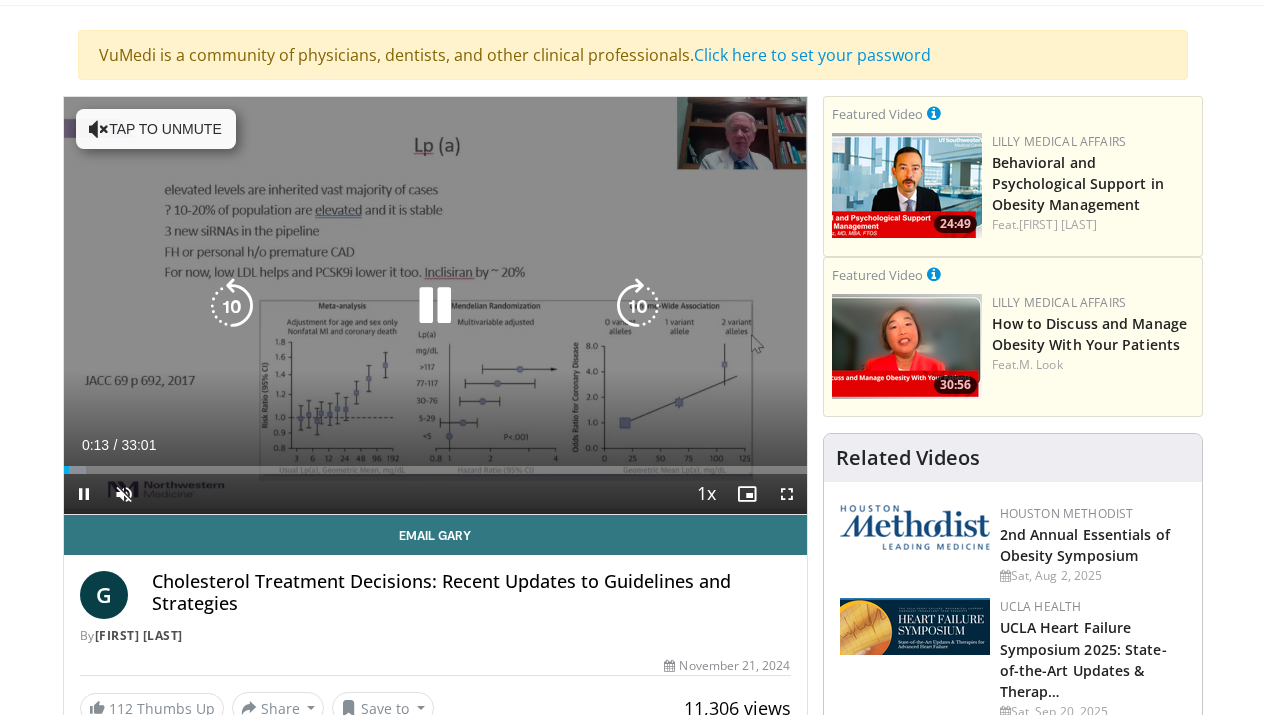 click on "10 seconds
Tap to unmute" at bounding box center [435, 305] 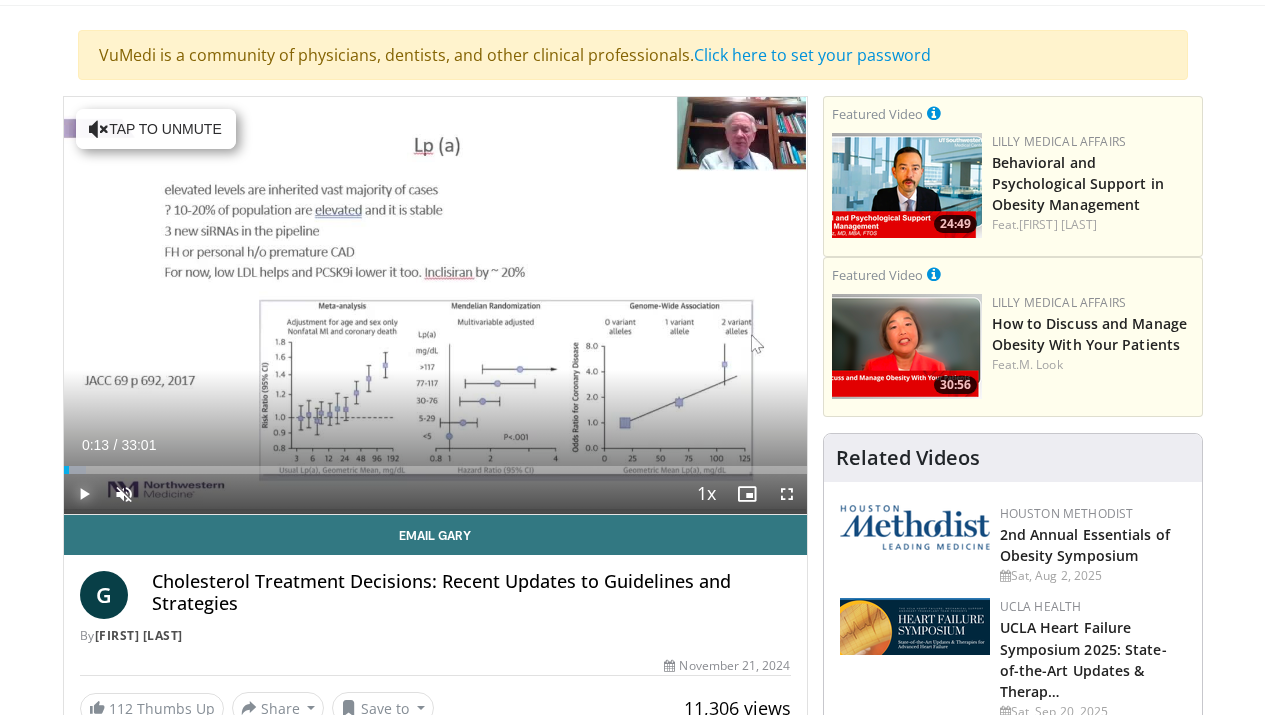 click at bounding box center (84, 494) 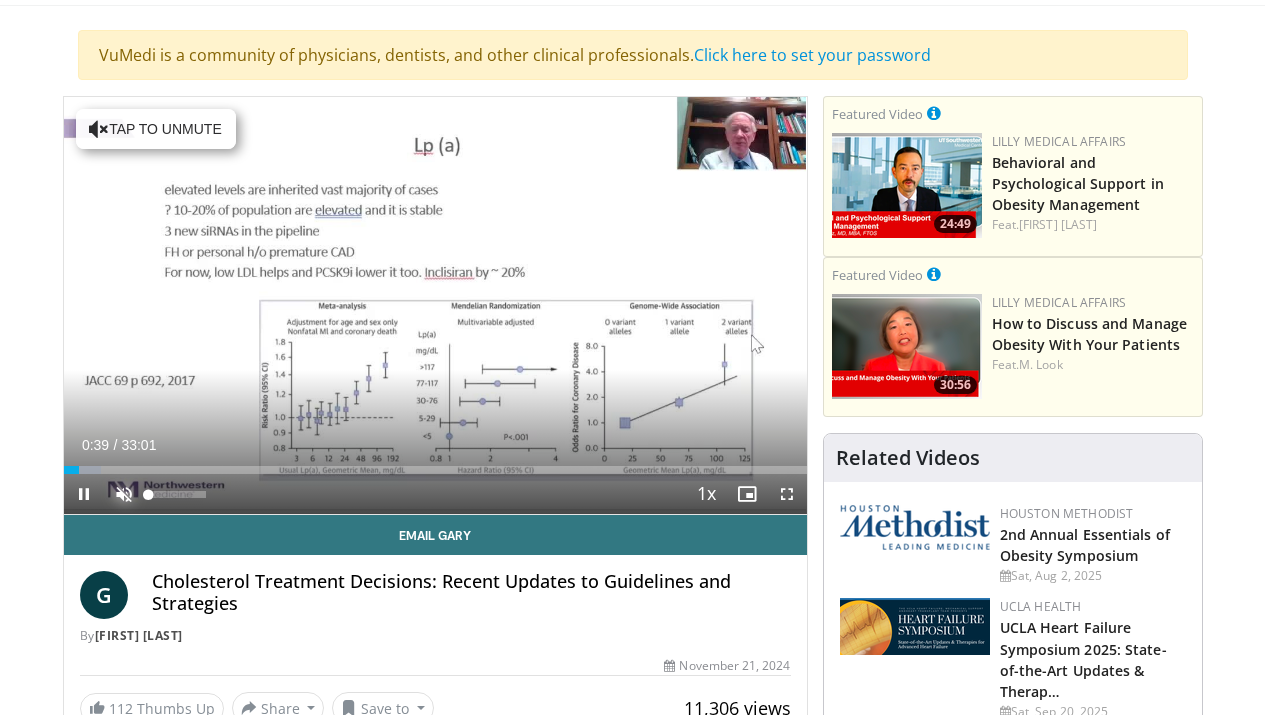 click at bounding box center (124, 494) 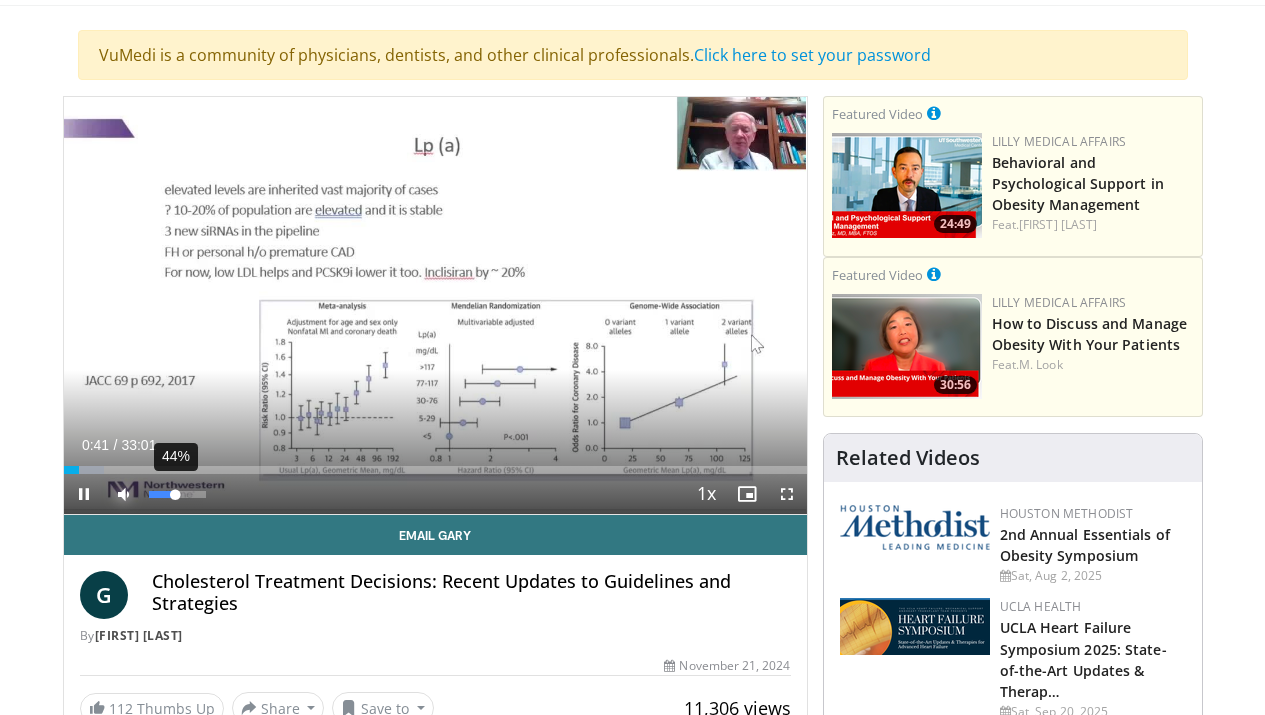 click at bounding box center [162, 494] 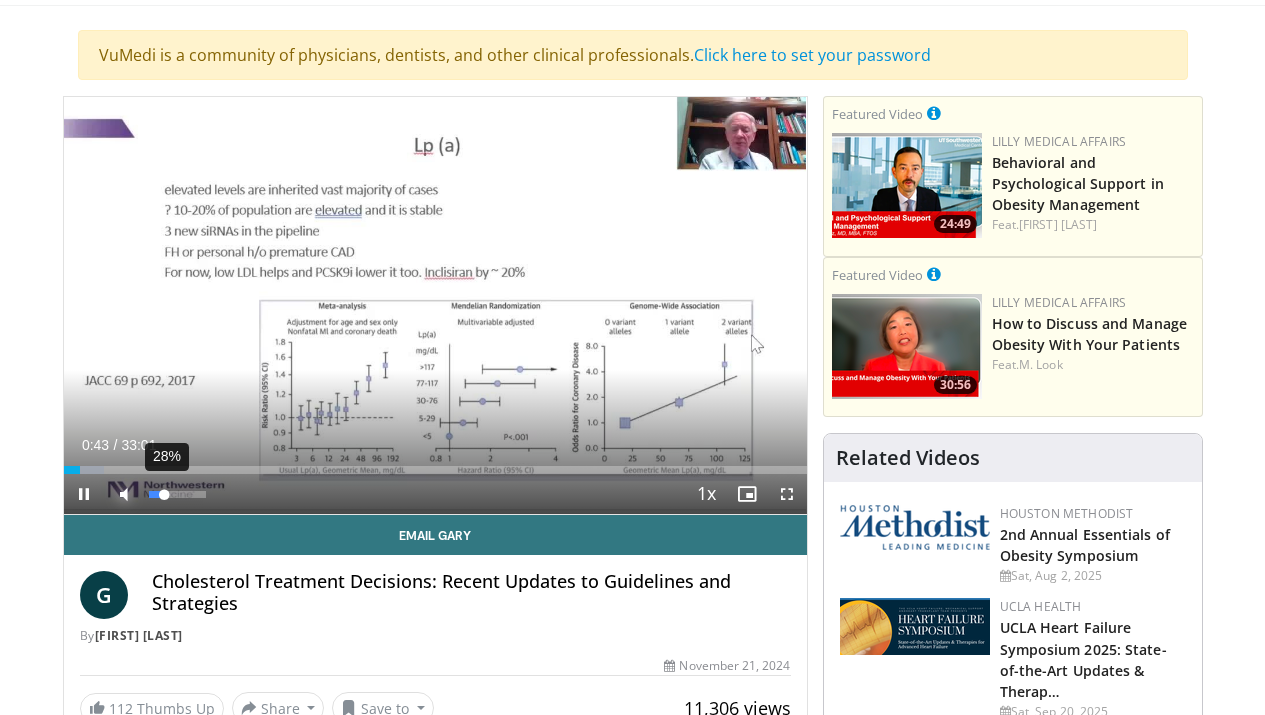 click on "28%" at bounding box center [177, 494] 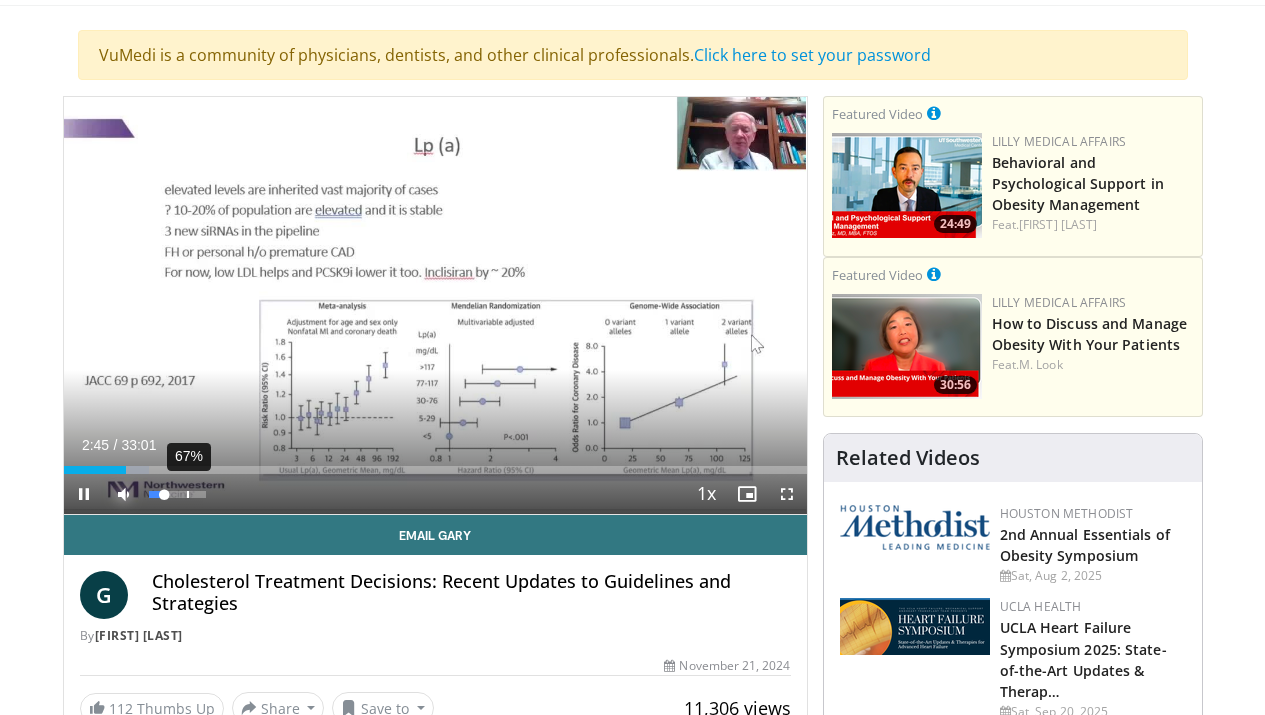 click on "67%" at bounding box center (177, 494) 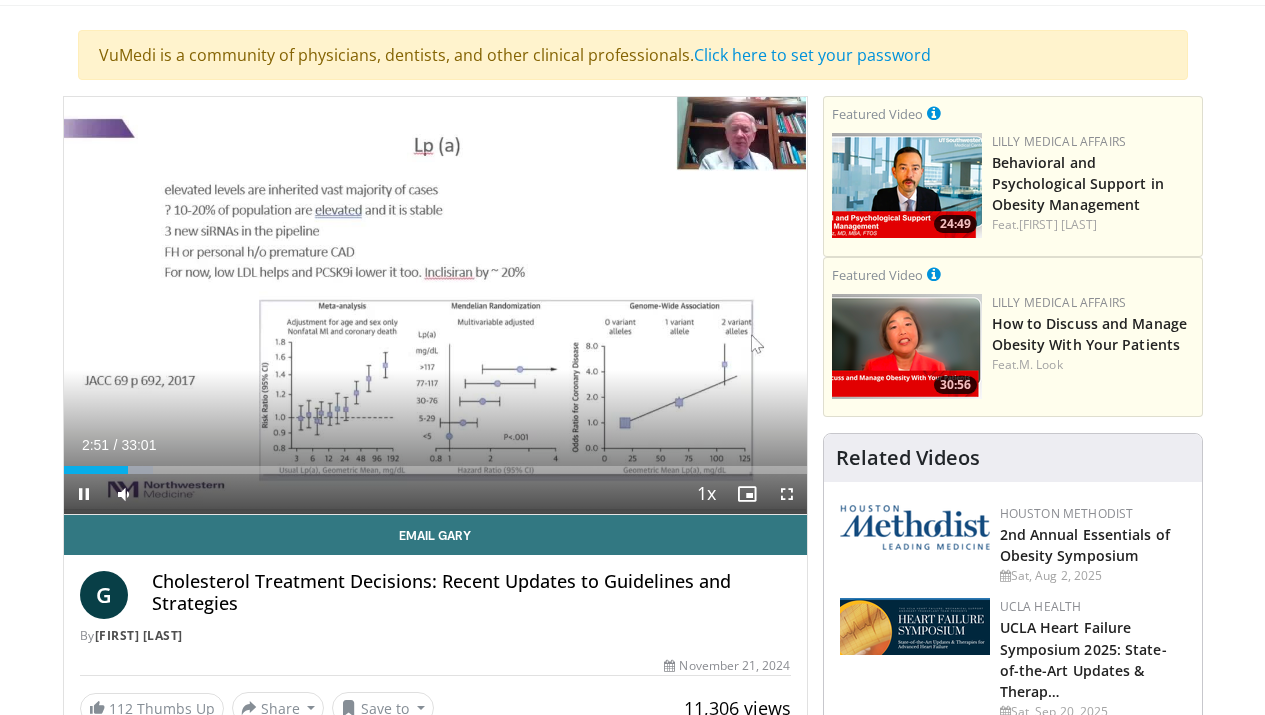 click on "Current Time  2:51 / Duration  33:01 Pause Skip Backward Skip Forward Mute 84% Loaded :  12.01% 02:51 05:03 Stream Type  LIVE Seek to live, currently behind live LIVE   1x Playback Rate 0.5x 0.75x 1x , selected 1.25x 1.5x 1.75x 2x Chapters Chapters Descriptions descriptions off , selected Captions captions settings , opens captions settings dialog captions off , selected Audio Track en (Main) , selected Fullscreen Enable picture-in-picture mode" at bounding box center (435, 494) 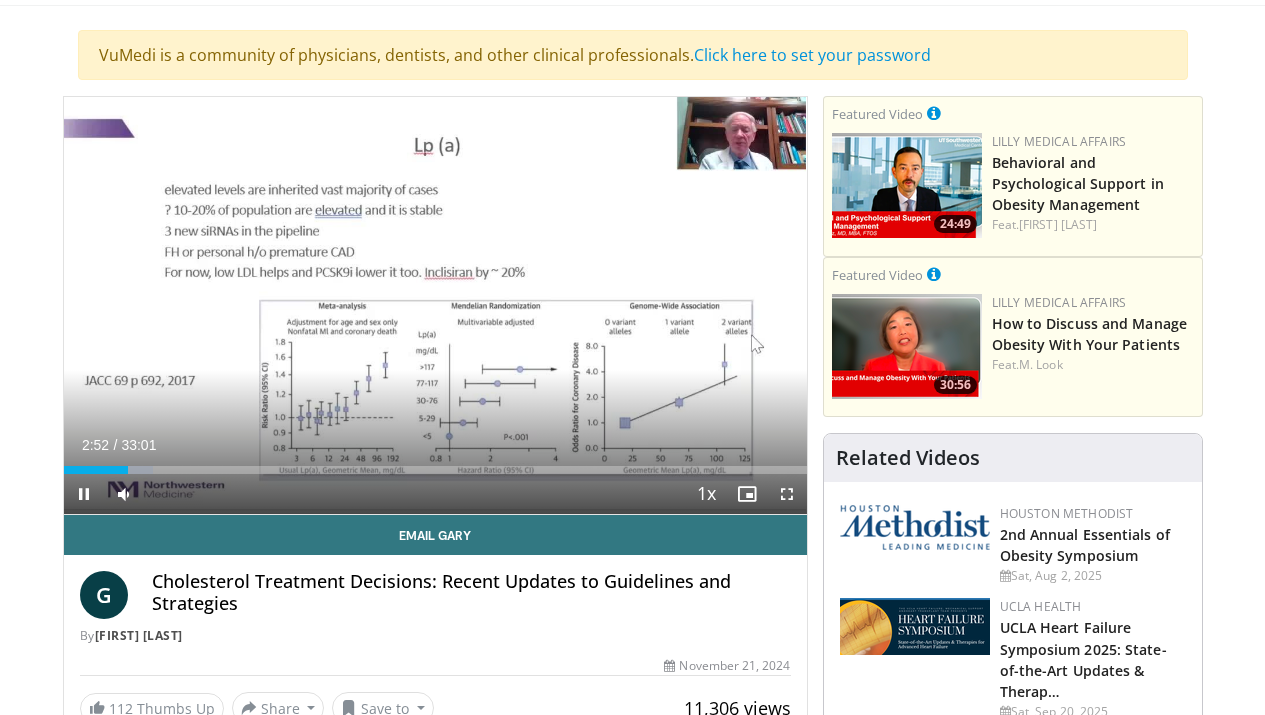 click on "Current Time  2:52 / Duration  33:01 Pause Skip Backward Skip Forward Mute 84% Loaded :  12.01% 02:52 05:03 Stream Type  LIVE Seek to live, currently behind live LIVE   1x Playback Rate 0.5x 0.75x 1x , selected 1.25x 1.5x 1.75x 2x Chapters Chapters Descriptions descriptions off , selected Captions captions settings , opens captions settings dialog captions off , selected Audio Track en (Main) , selected Fullscreen Enable picture-in-picture mode" at bounding box center (435, 494) 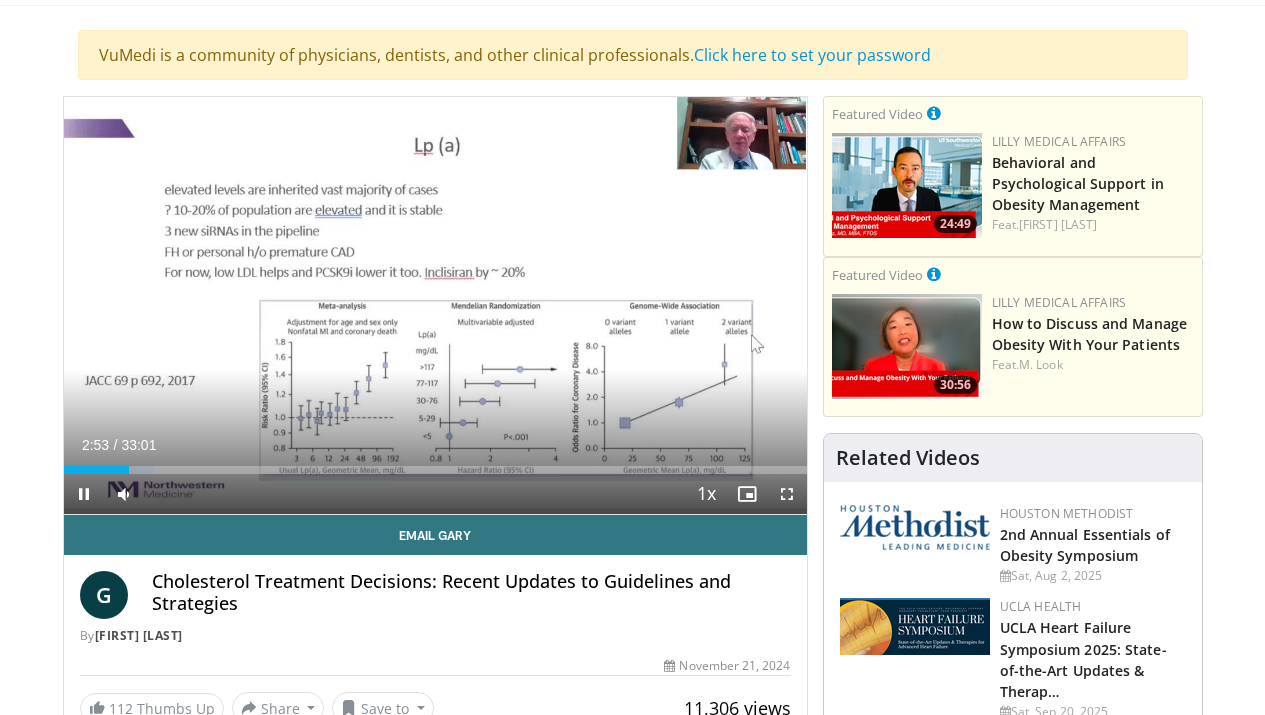 click on "Current Time  2:53 / Duration  33:01 Pause Skip Backward Skip Forward Mute 84% Loaded :  12.01% 02:53 05:03 Stream Type  LIVE Seek to live, currently behind live LIVE   1x Playback Rate 0.5x 0.75x 1x , selected 1.25x 1.5x 1.75x 2x Chapters Chapters Descriptions descriptions off , selected Captions captions settings , opens captions settings dialog captions off , selected Audio Track en (Main) , selected Fullscreen Enable picture-in-picture mode" at bounding box center (435, 494) 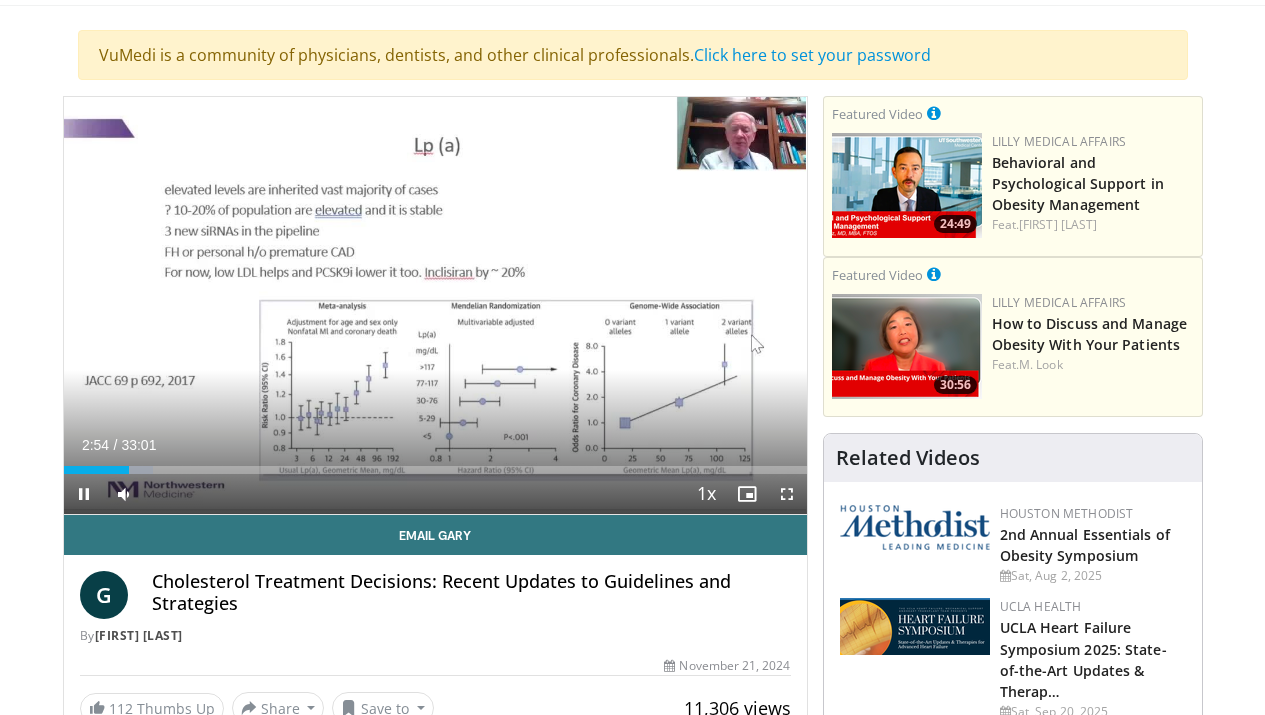 click on "Current Time  2:54 / Duration  33:01 Pause Skip Backward Skip Forward Mute 84% Loaded :  12.01% 02:54 05:03 Stream Type  LIVE Seek to live, currently behind live LIVE   1x Playback Rate 0.5x 0.75x 1x , selected 1.25x 1.5x 1.75x 2x Chapters Chapters Descriptions descriptions off , selected Captions captions settings , opens captions settings dialog captions off , selected Audio Track en (Main) , selected Fullscreen Enable picture-in-picture mode" at bounding box center (435, 494) 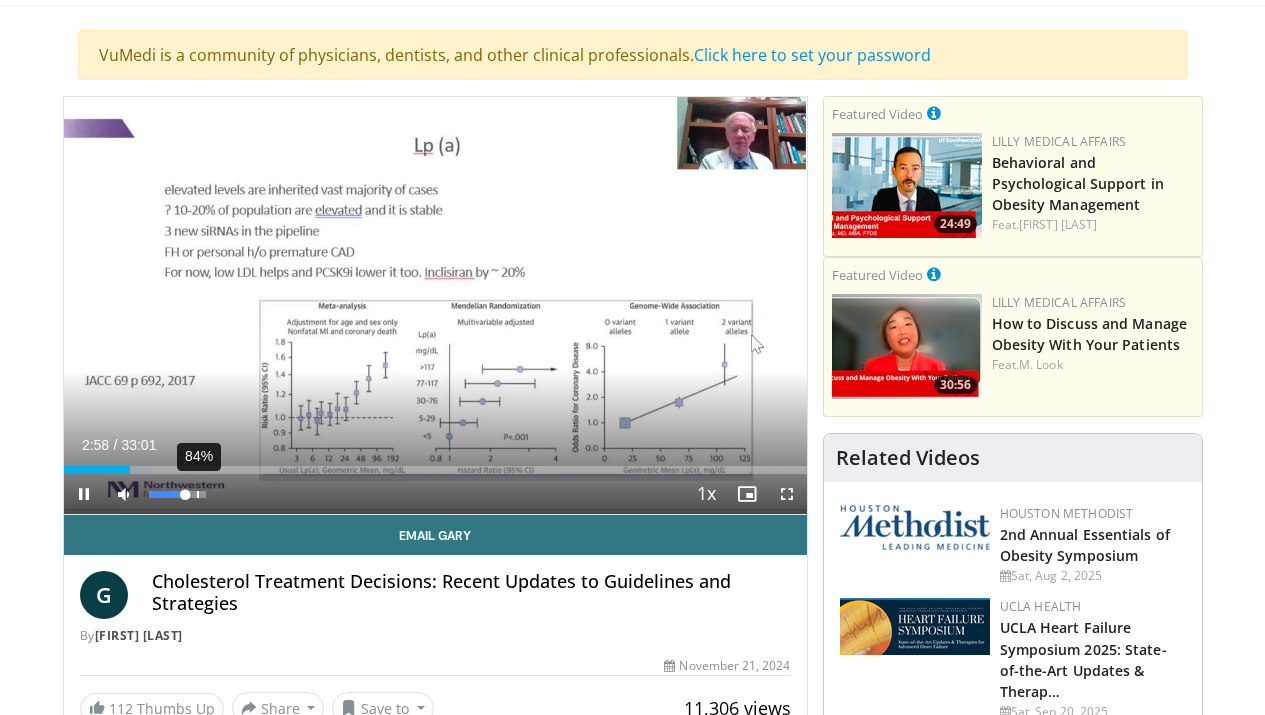 click on "84%" at bounding box center [178, 494] 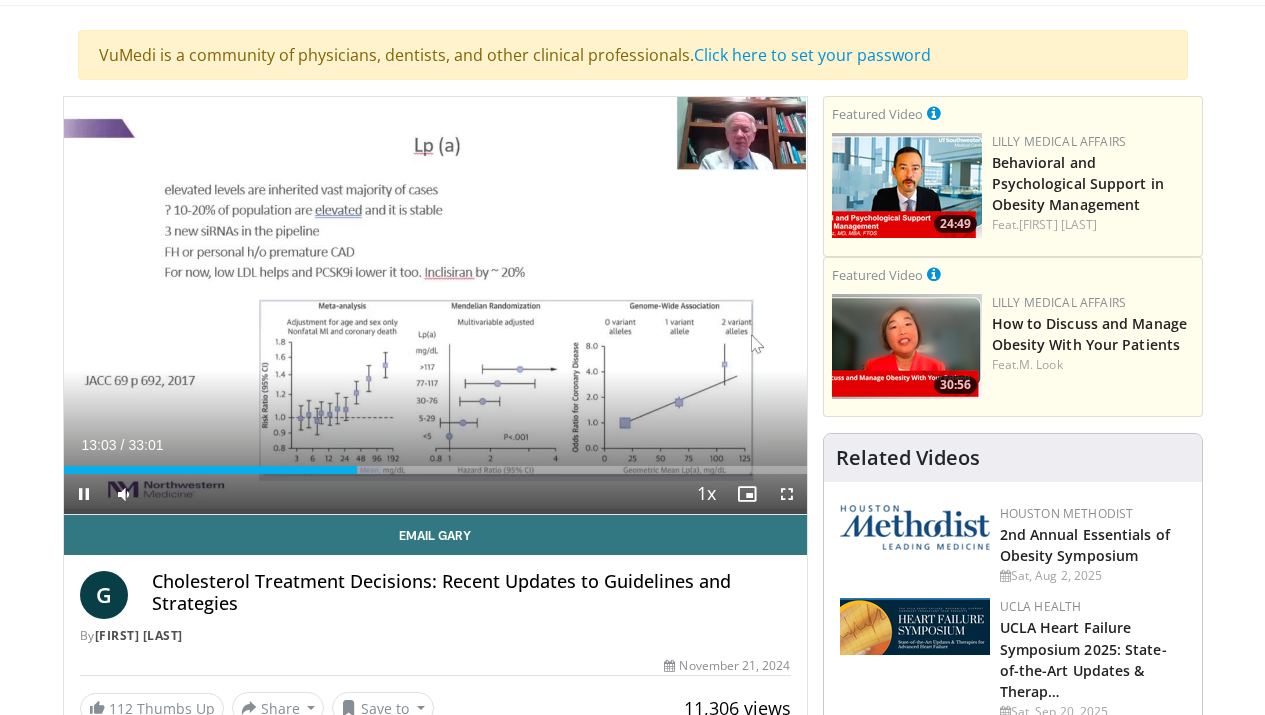click on "Current Time  13:03 / Duration  33:01 Pause Skip Backward Skip Forward Mute 84% Loaded :  42.89% 13:03 13:37 Stream Type  LIVE Seek to live, currently behind live LIVE   1x Playback Rate 0.5x 0.75x 1x , selected 1.25x 1.5x 1.75x 2x Chapters Chapters Descriptions descriptions off , selected Captions captions settings , opens captions settings dialog captions off , selected Audio Track en (Main) , selected Fullscreen Enable picture-in-picture mode" at bounding box center (435, 494) 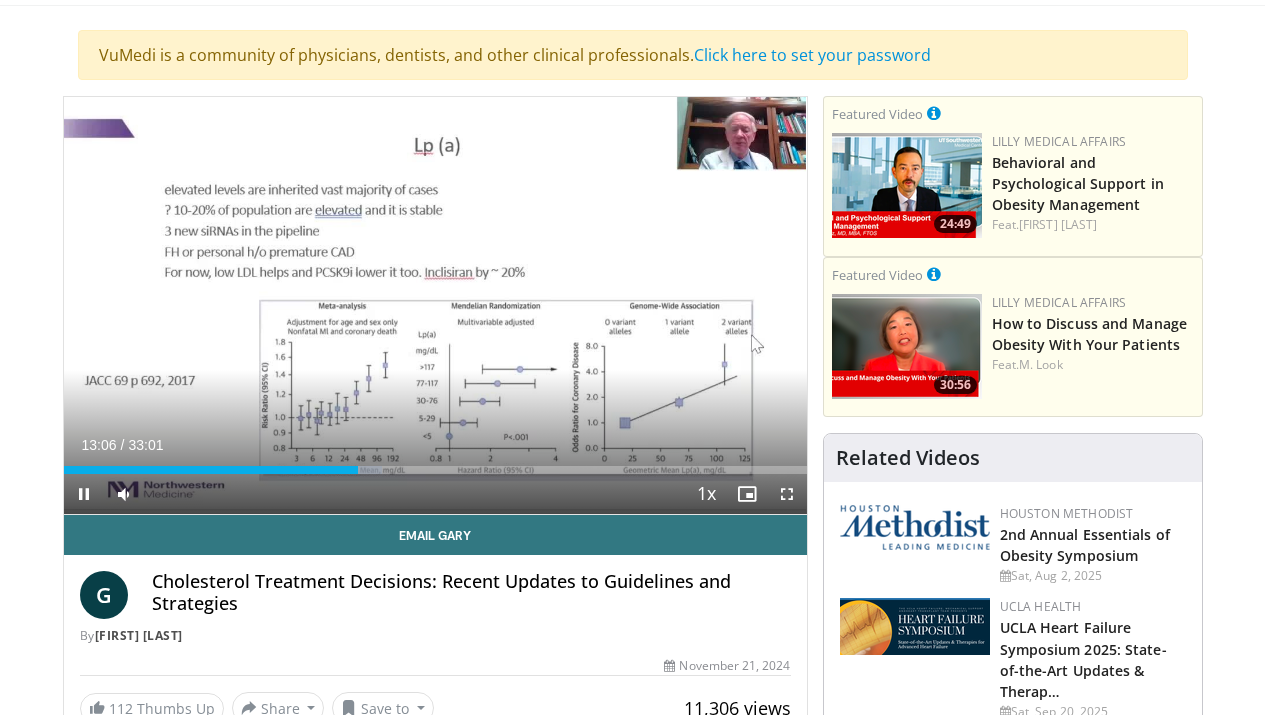 click on "Current Time  13:06 / Duration  33:01 Pause Skip Backward Skip Forward Mute 84% Loaded :  42.89% 13:06 14:53 Stream Type  LIVE Seek to live, currently behind live LIVE   1x Playback Rate 0.5x 0.75x 1x , selected 1.25x 1.5x 1.75x 2x Chapters Chapters Descriptions descriptions off , selected Captions captions settings , opens captions settings dialog captions off , selected Audio Track en (Main) , selected Fullscreen Enable picture-in-picture mode" at bounding box center [435, 494] 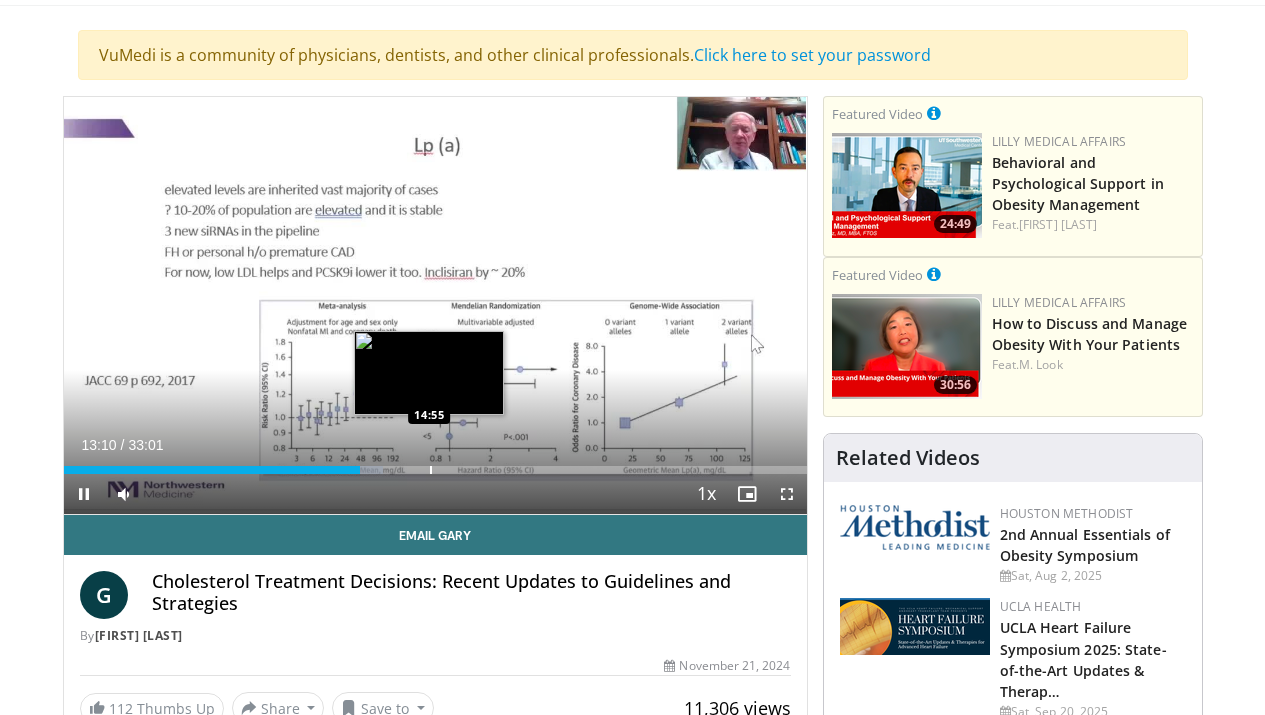 click at bounding box center (431, 470) 